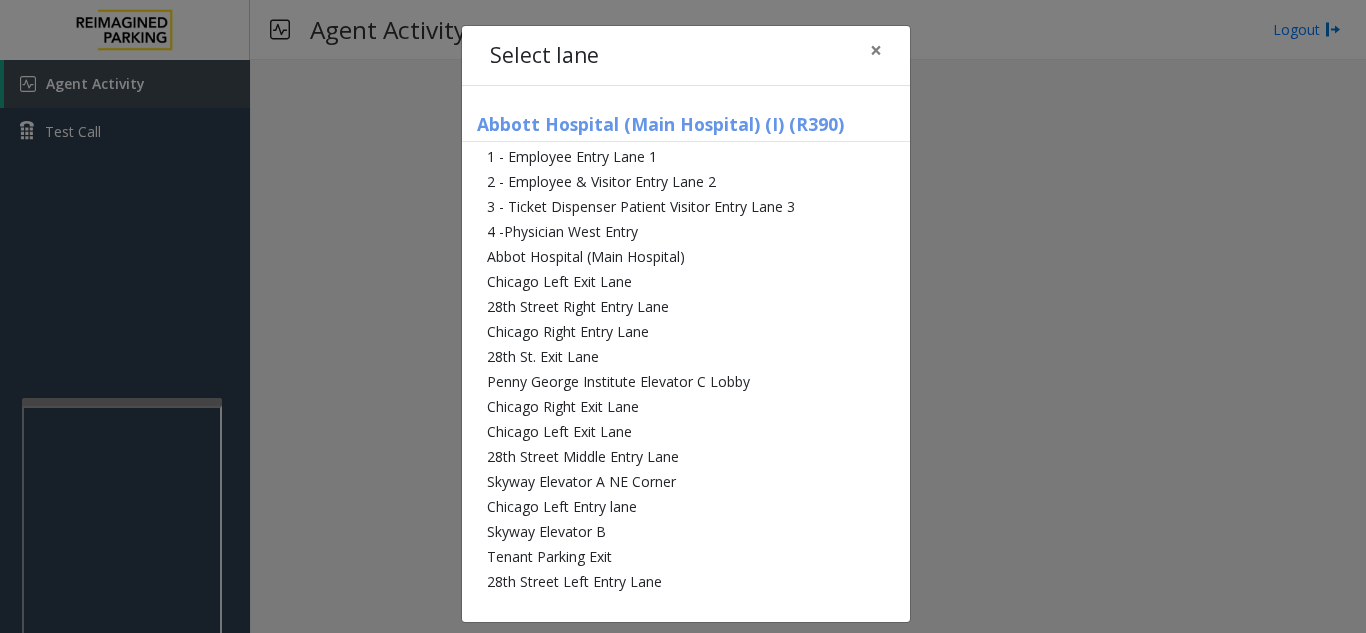 scroll, scrollTop: 0, scrollLeft: 0, axis: both 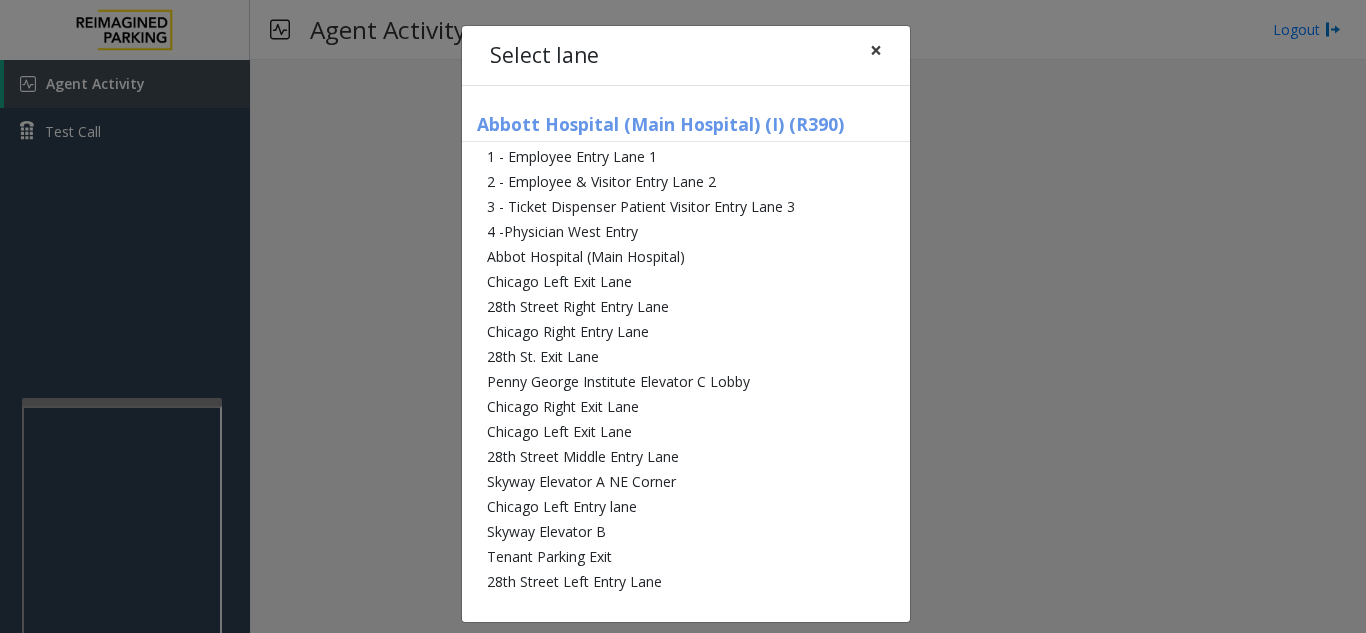 click on "×" 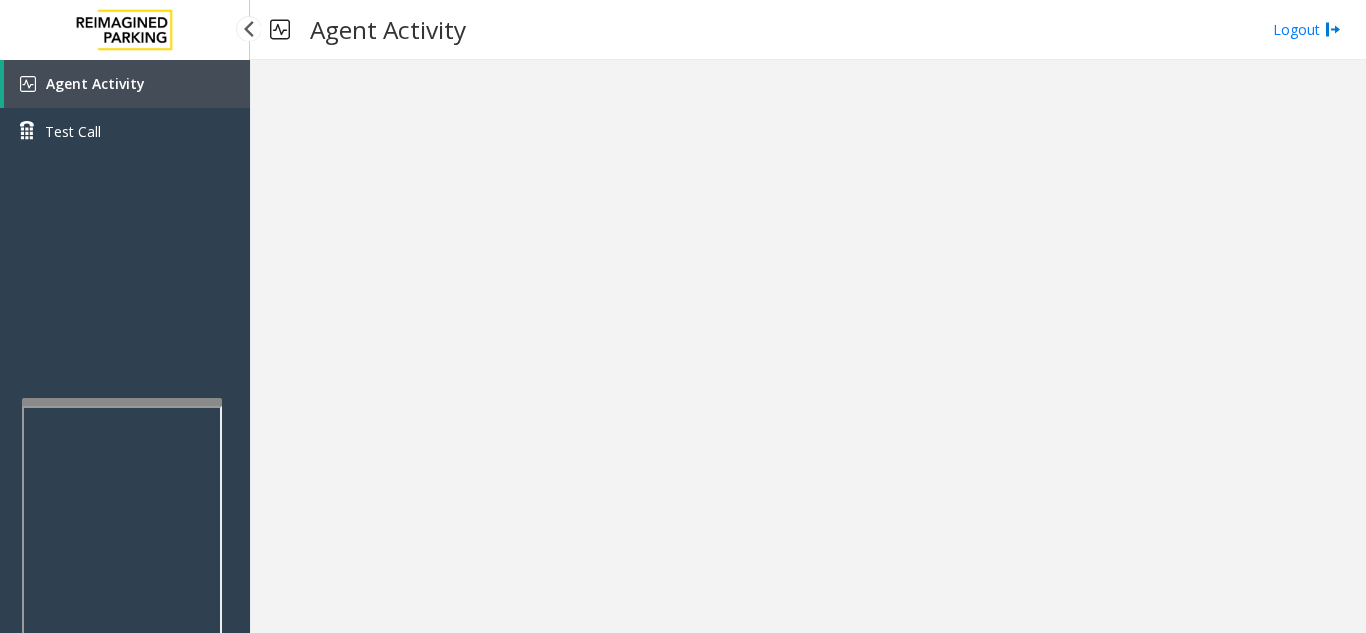 click on "Agent Activity" at bounding box center [127, 84] 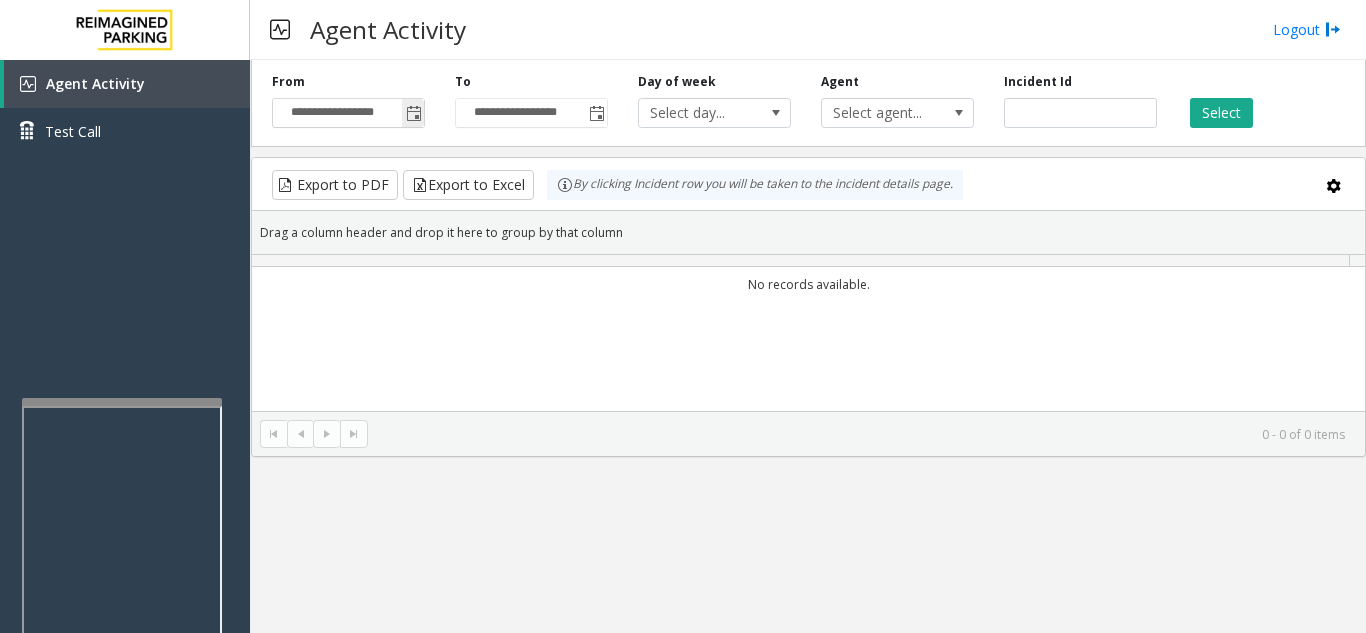 click 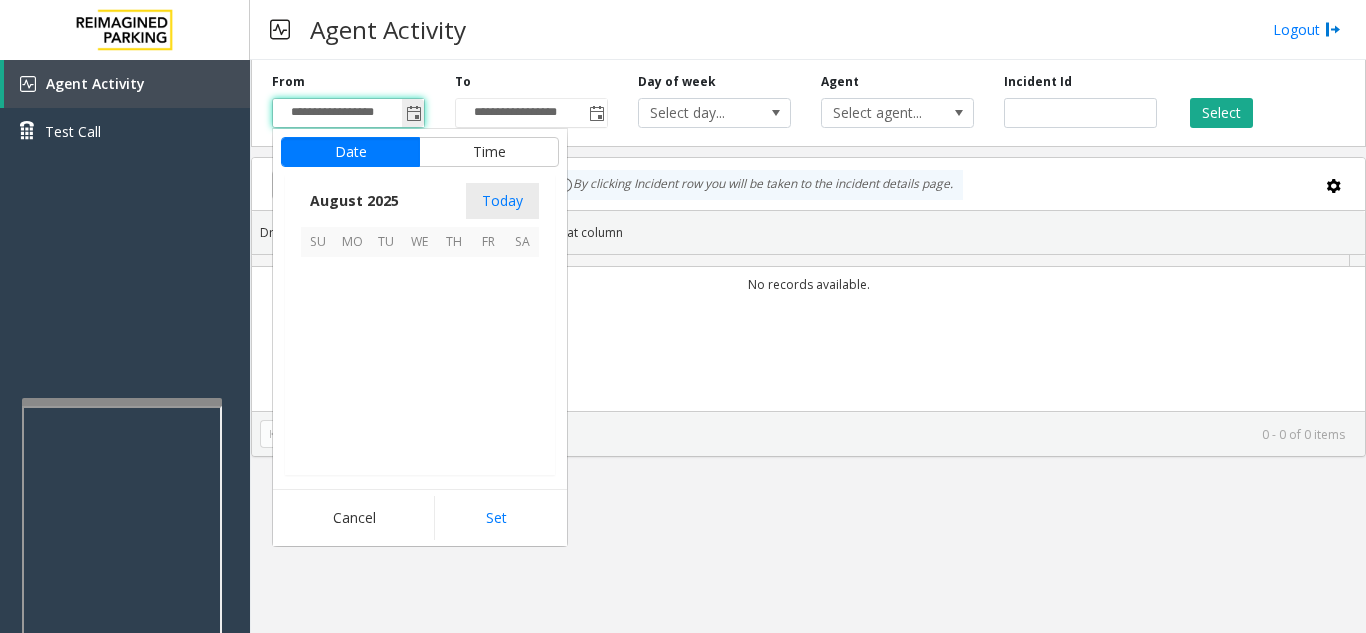 scroll, scrollTop: 358666, scrollLeft: 0, axis: vertical 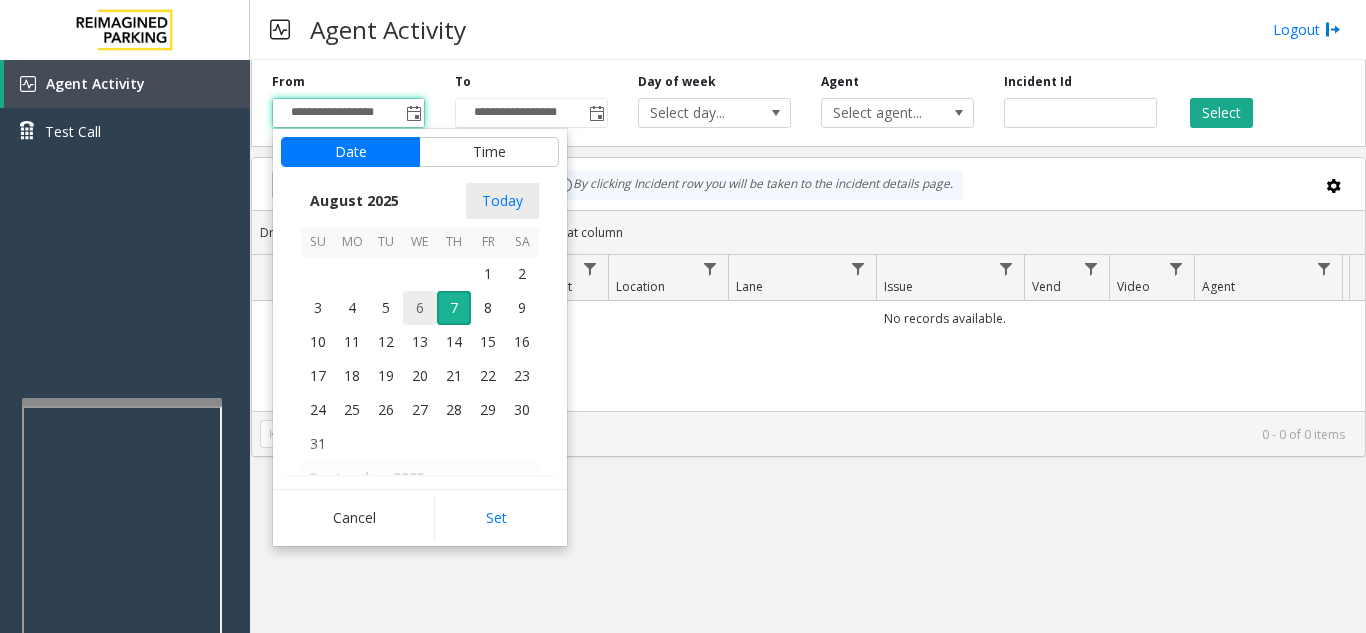click on "6" at bounding box center [420, 308] 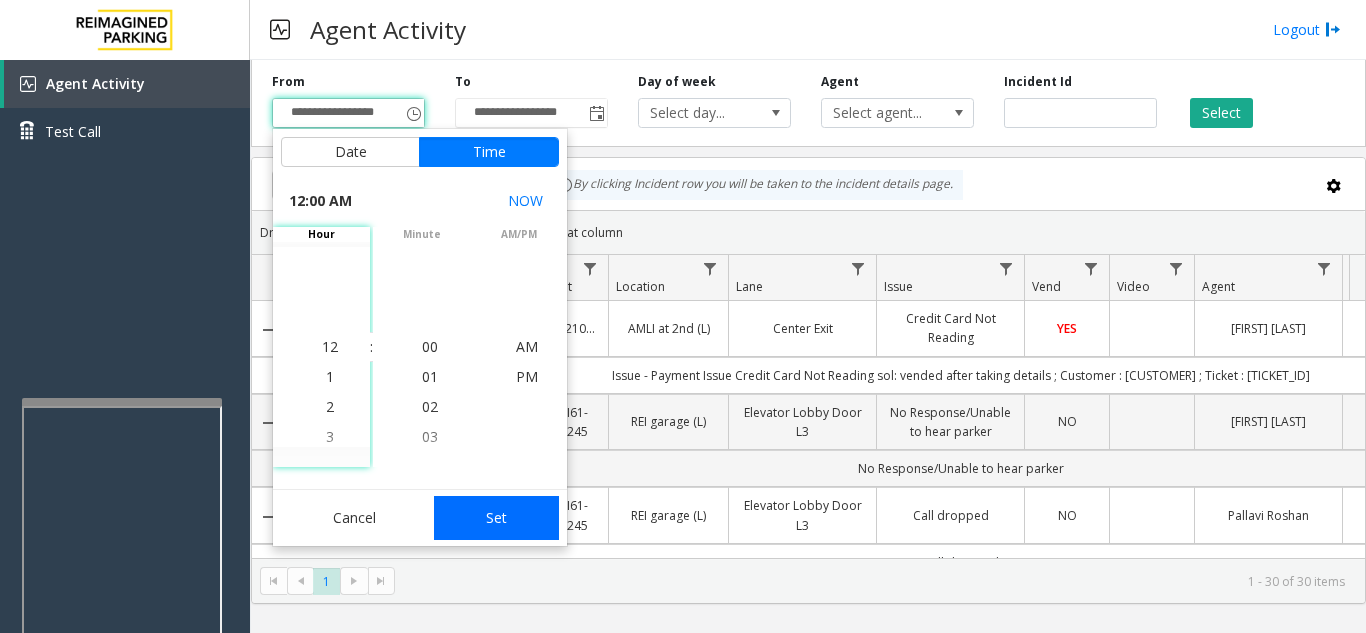 click on "Set" 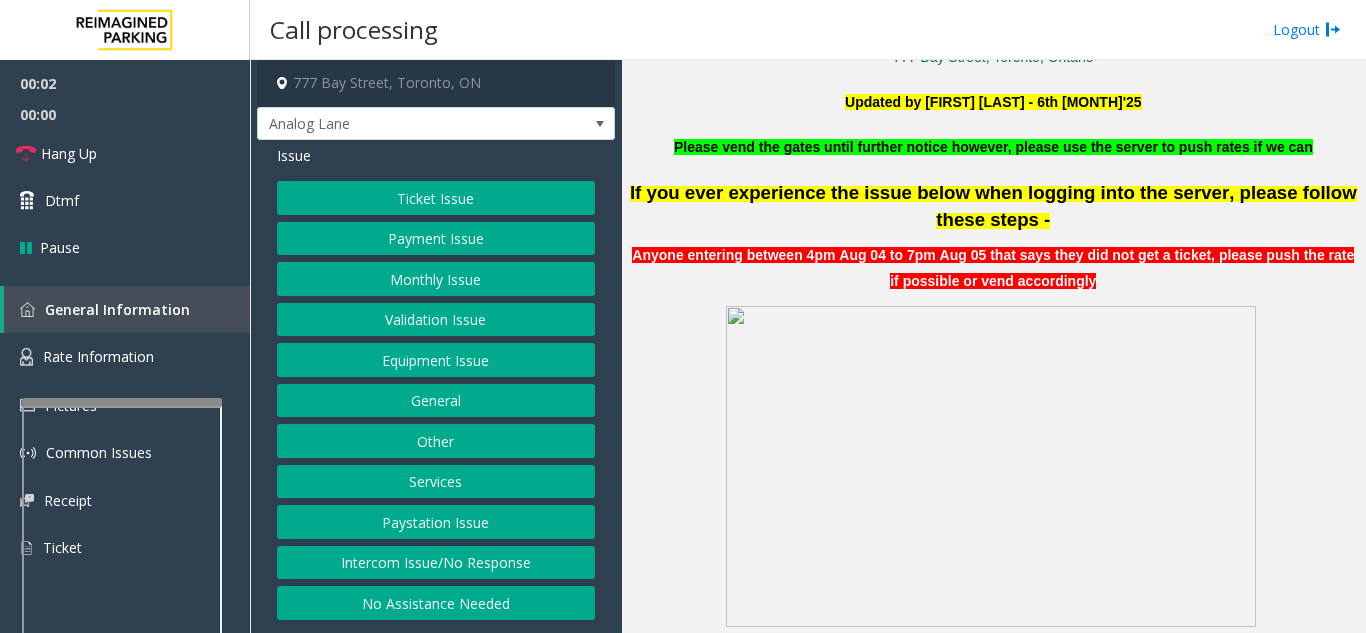 scroll, scrollTop: 700, scrollLeft: 0, axis: vertical 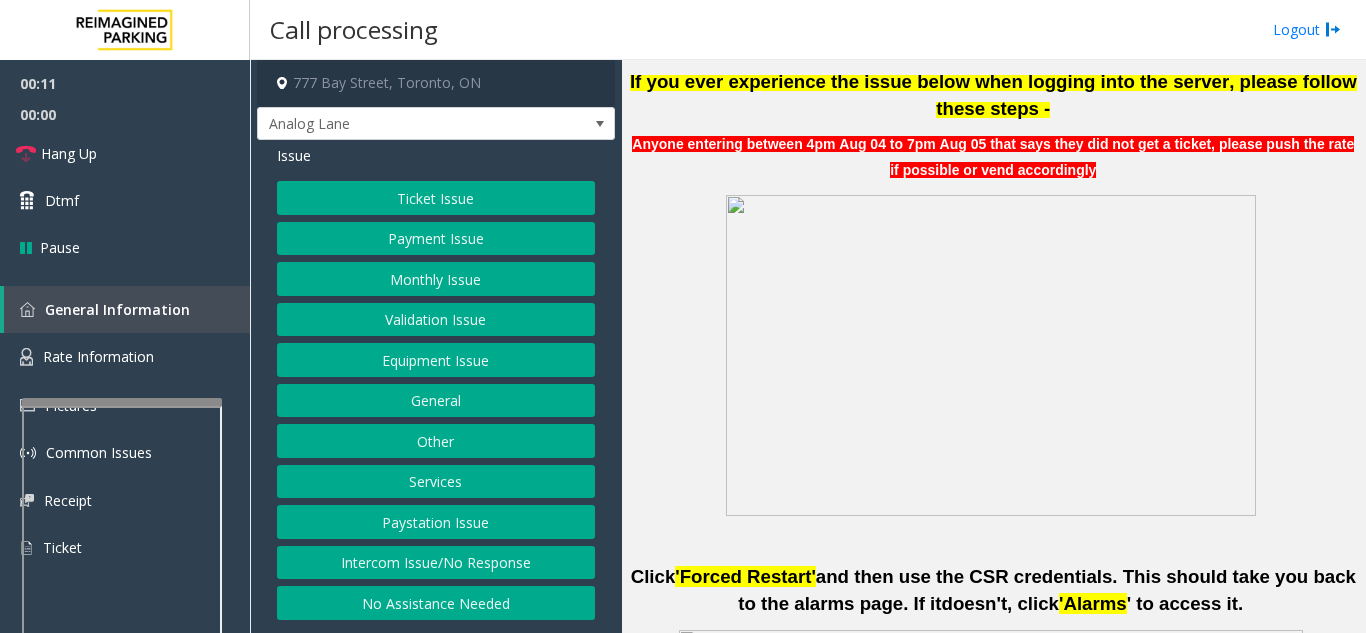 click on "Intercom Issue/No Response" 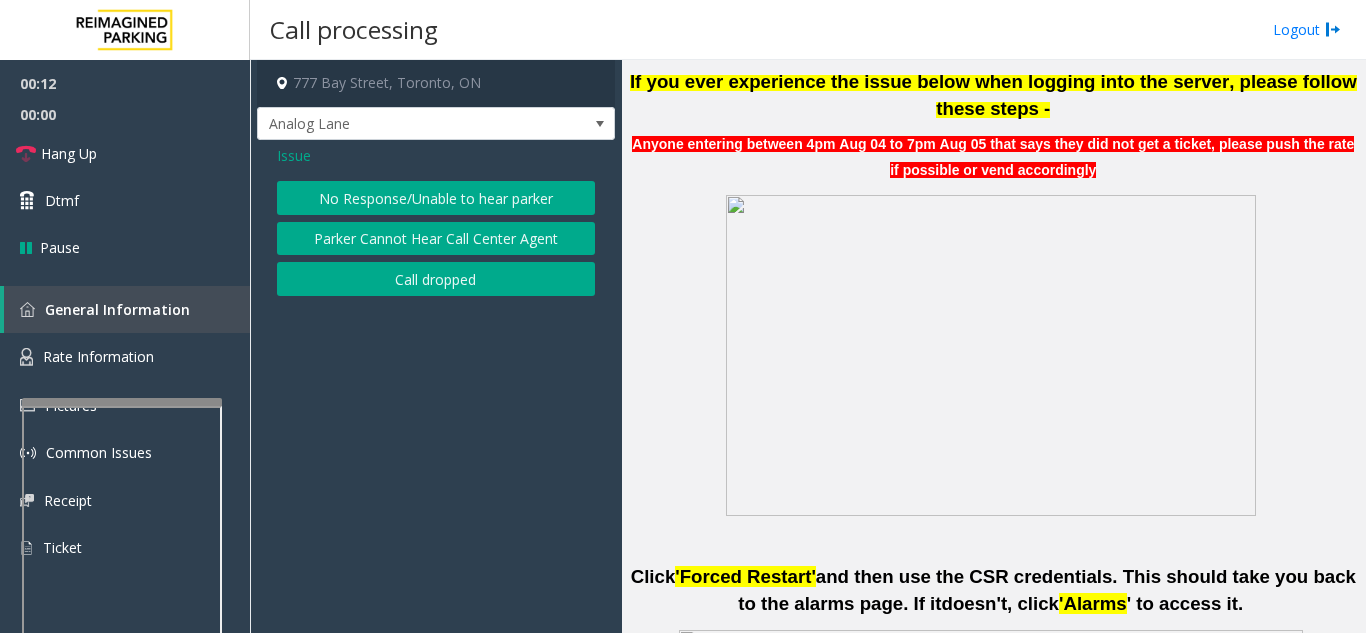 click on "No Response/Unable to hear parker" 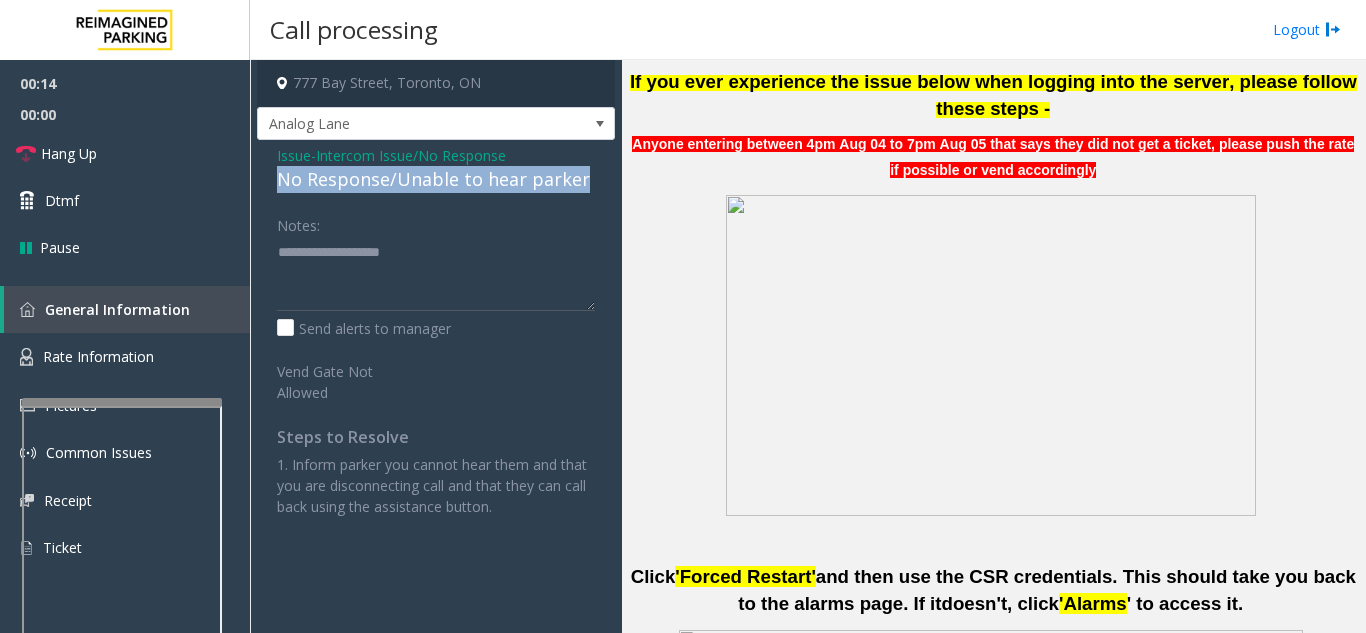 drag, startPoint x: 275, startPoint y: 181, endPoint x: 587, endPoint y: 175, distance: 312.05768 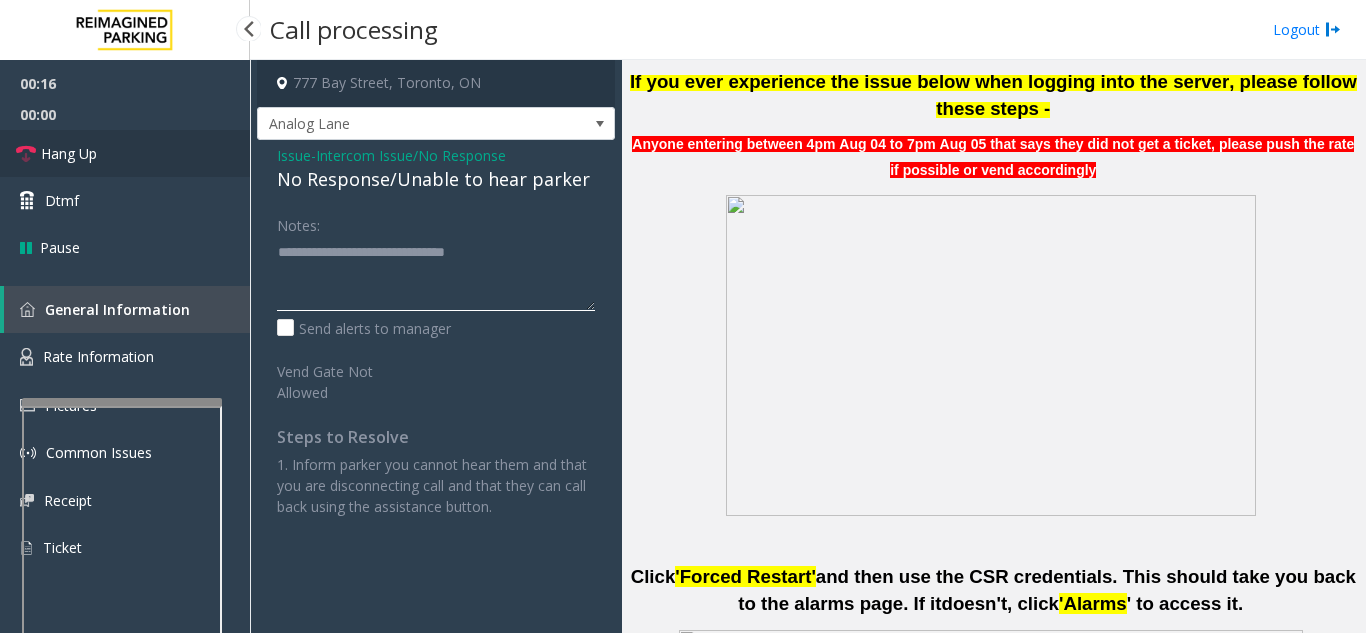 type on "**********" 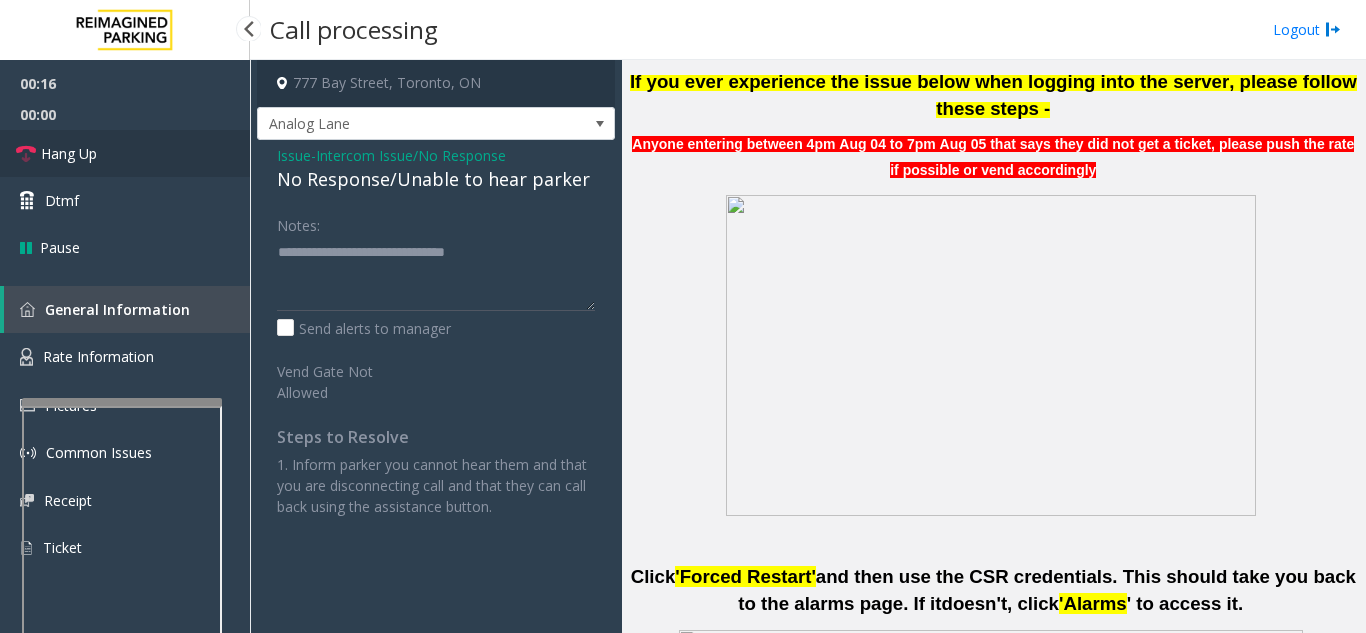click on "Hang Up" at bounding box center [125, 153] 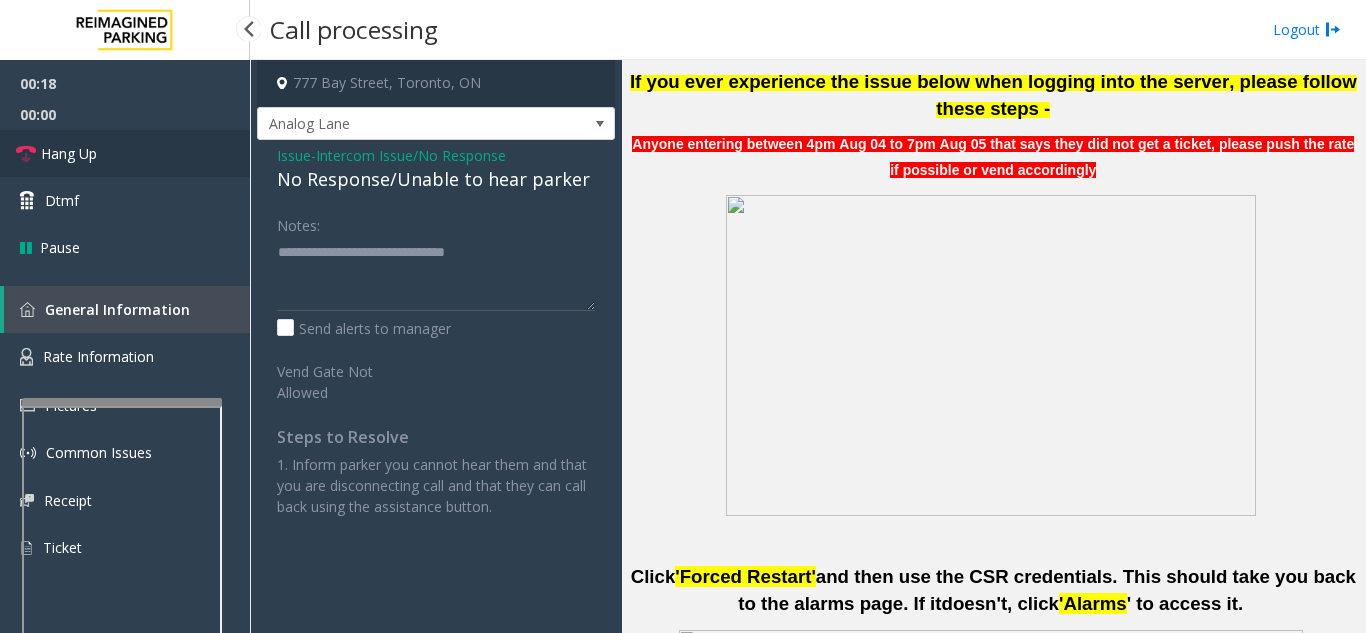 click on "Hang Up" at bounding box center (125, 153) 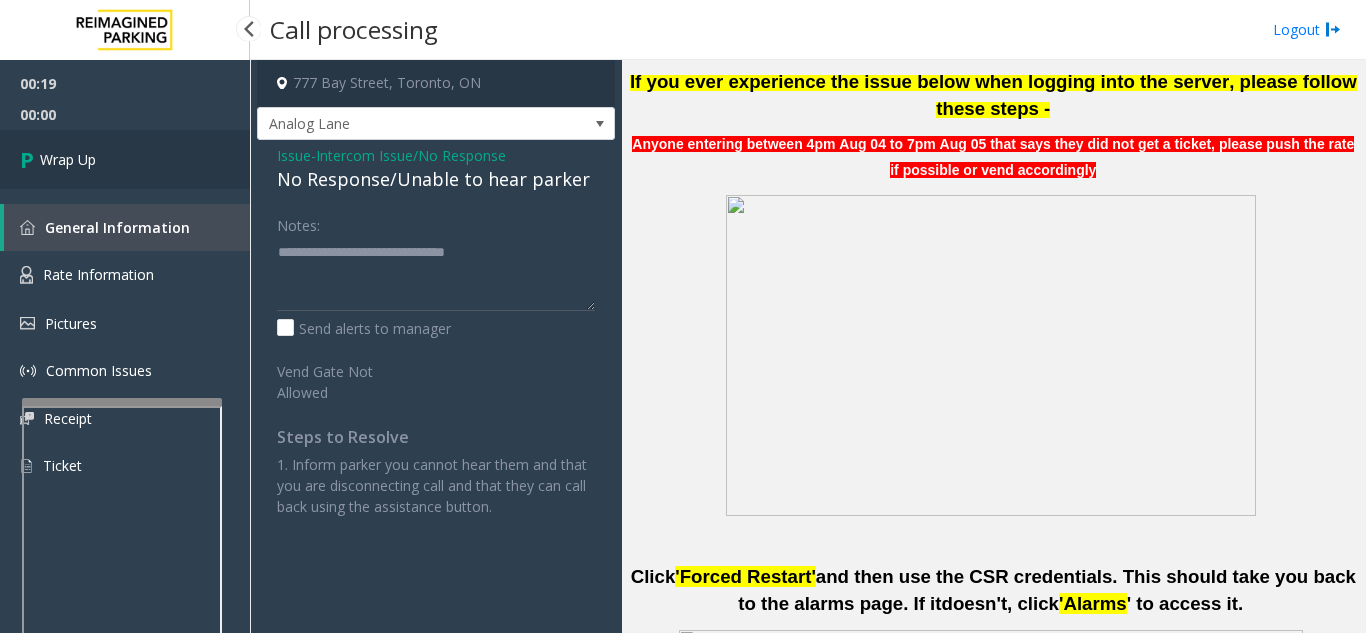 click on "Wrap Up" at bounding box center [125, 159] 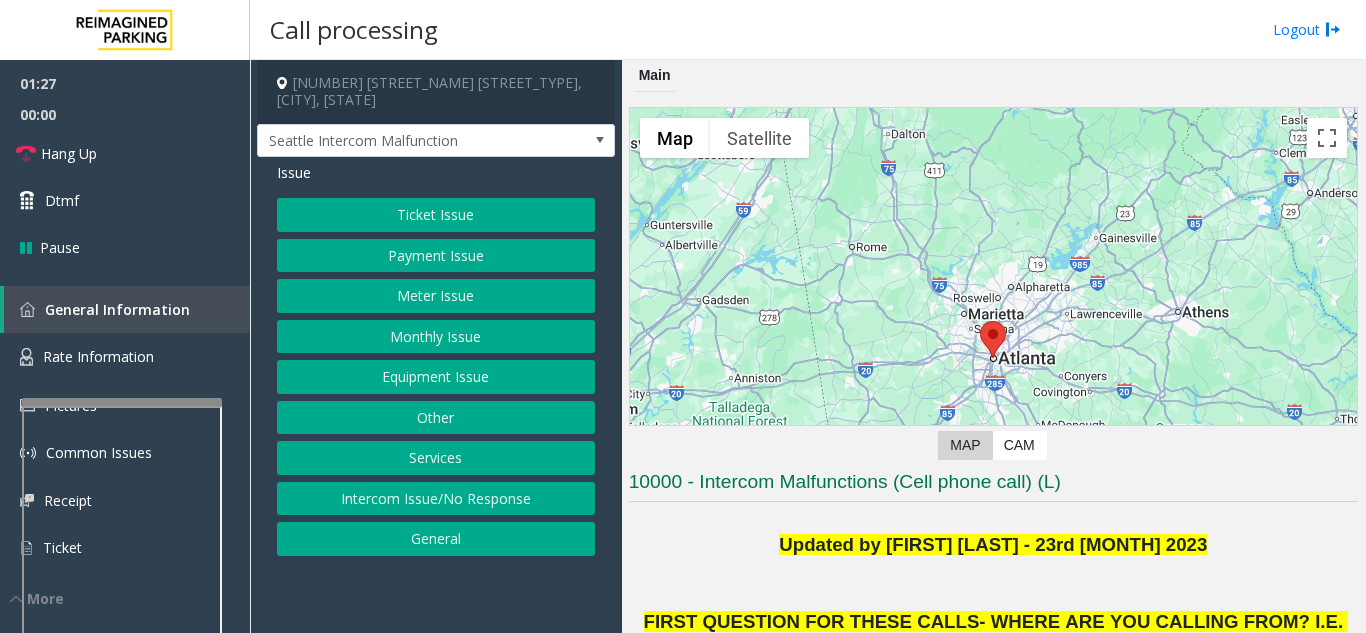 click on "Equipment Issue" 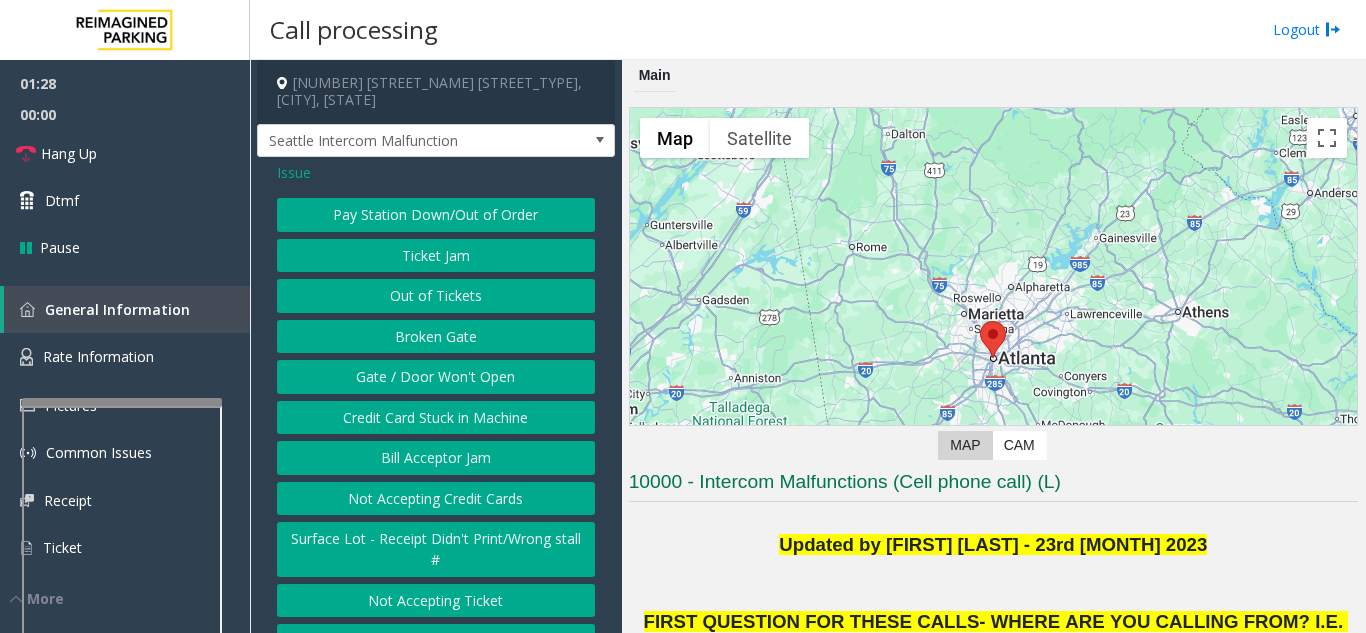 click on "Gate / Door Won't Open" 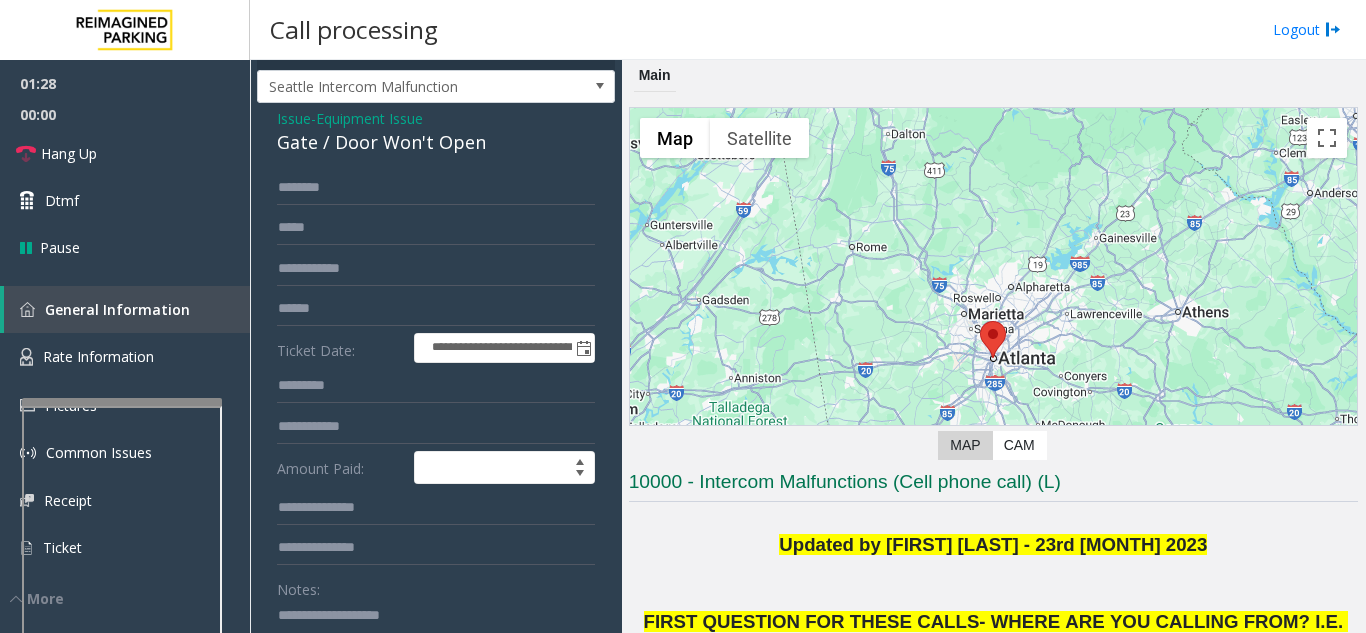 scroll, scrollTop: 100, scrollLeft: 0, axis: vertical 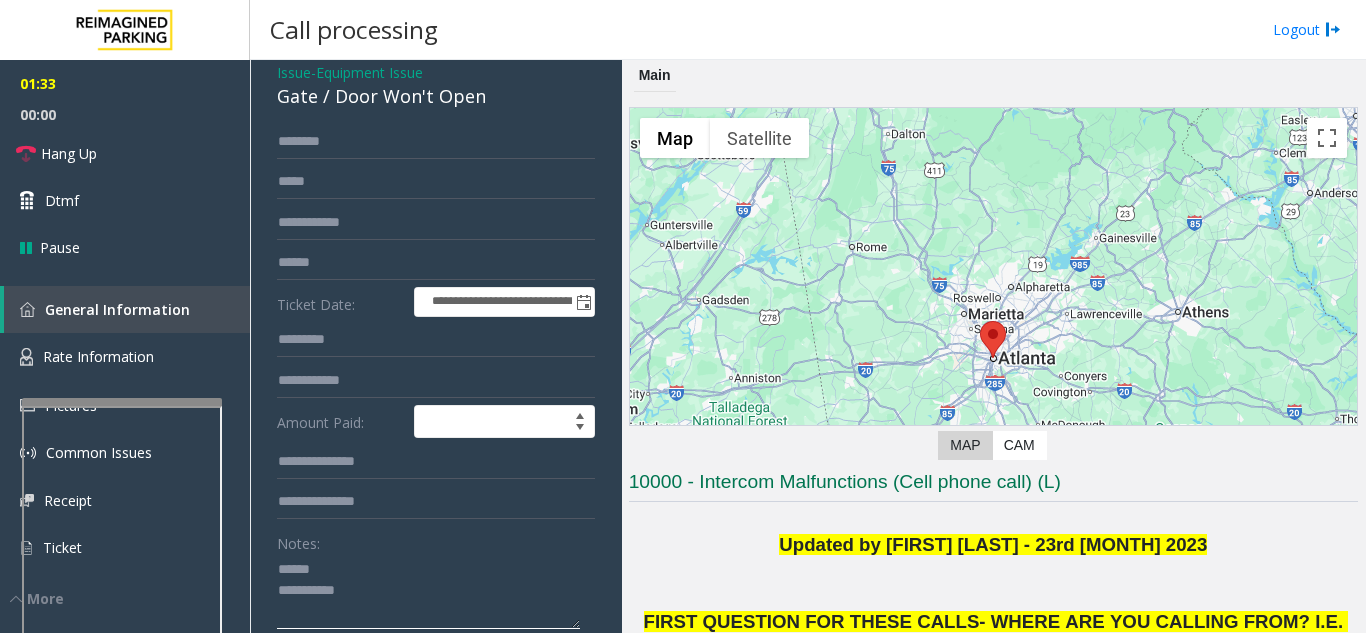 click 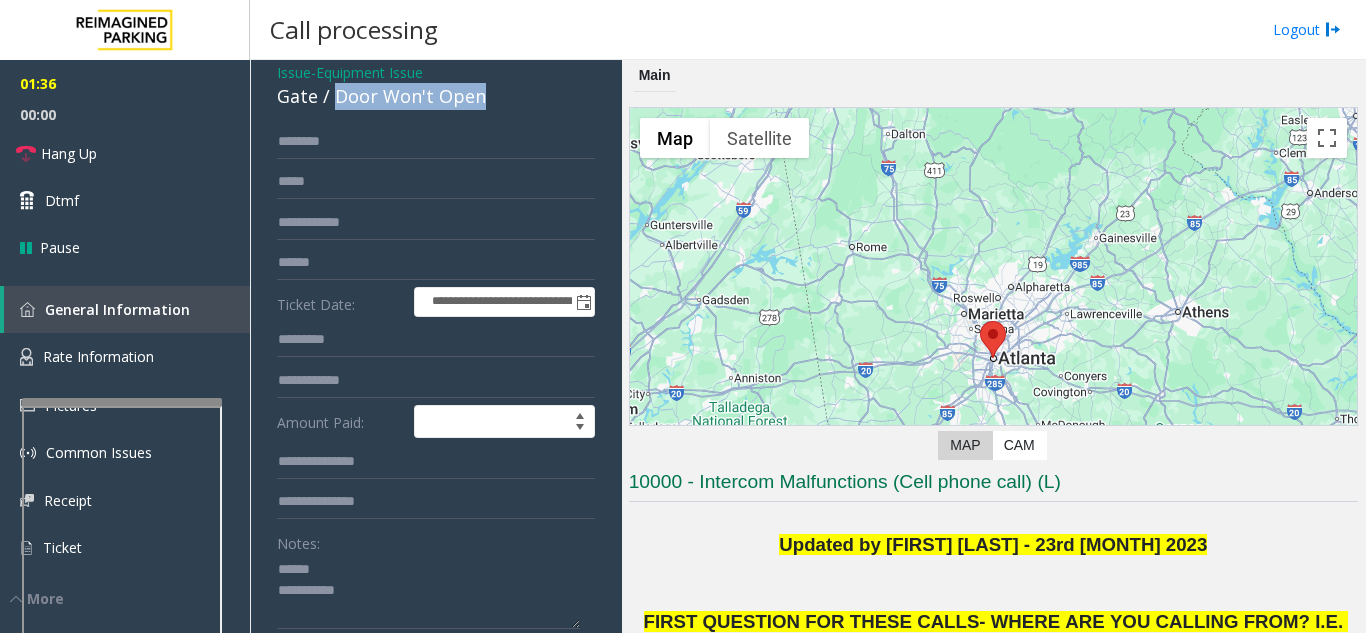 drag, startPoint x: 331, startPoint y: 100, endPoint x: 530, endPoint y: 101, distance: 199.00252 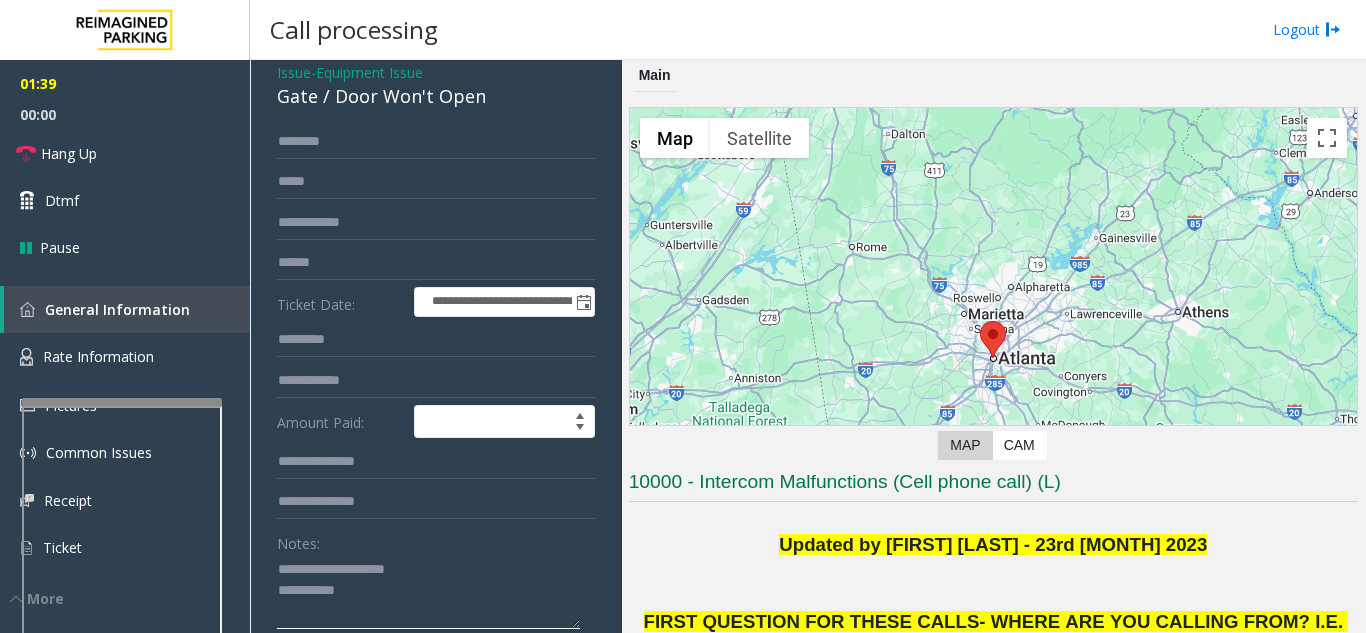 click 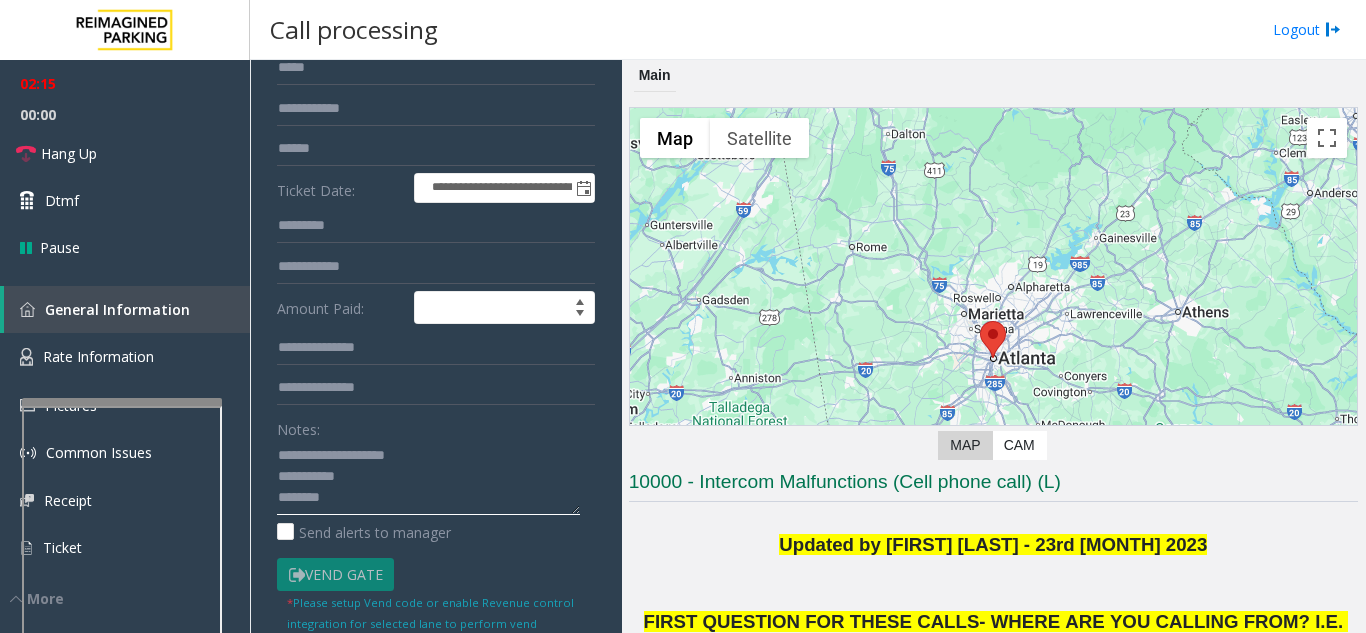 scroll, scrollTop: 229, scrollLeft: 0, axis: vertical 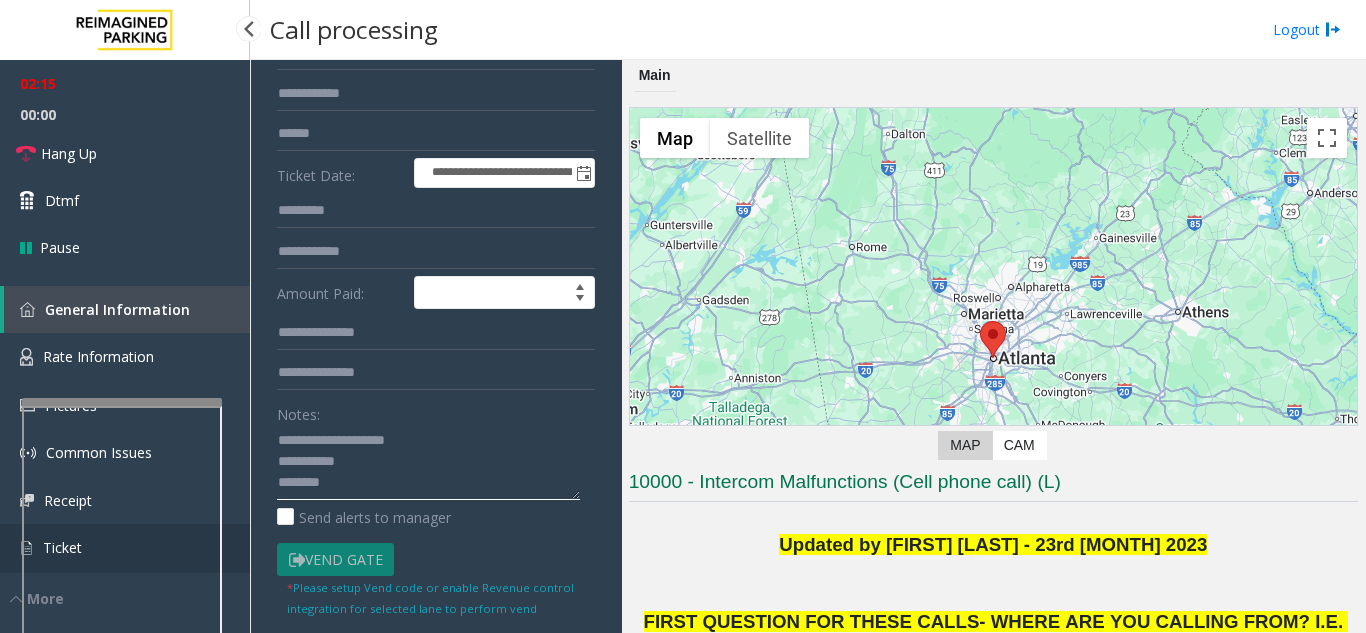 drag, startPoint x: 325, startPoint y: 614, endPoint x: 225, endPoint y: 525, distance: 133.86934 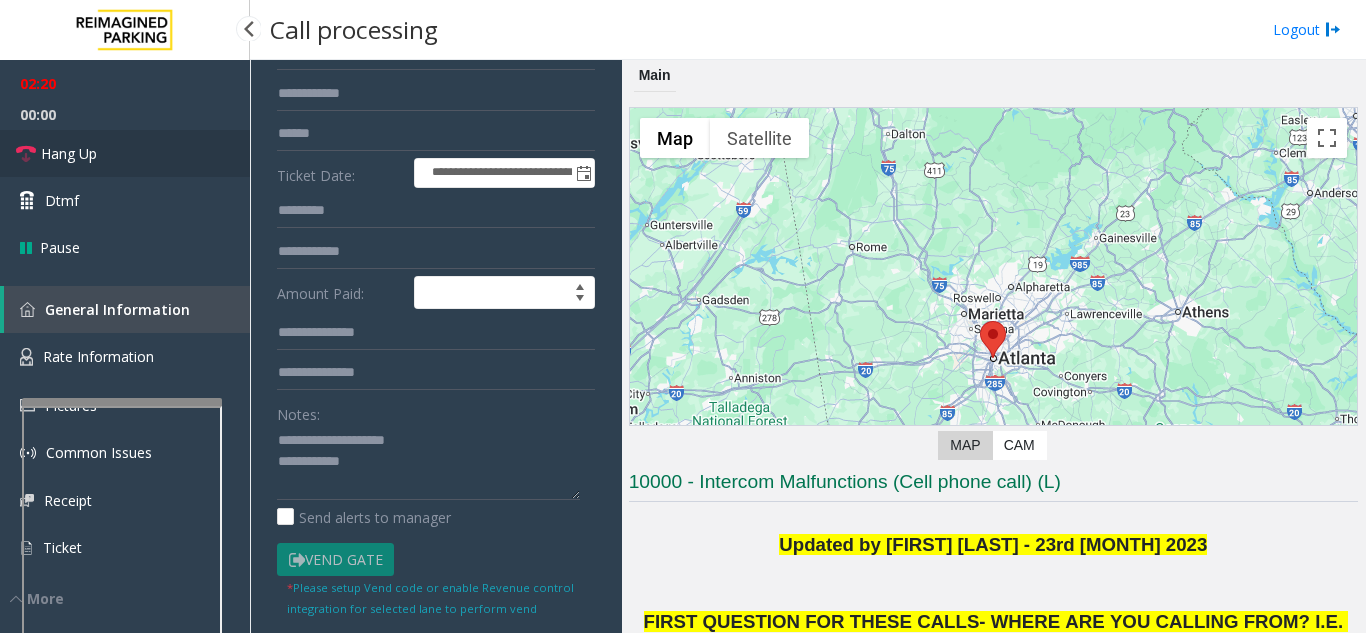 click on "Hang Up" at bounding box center [125, 153] 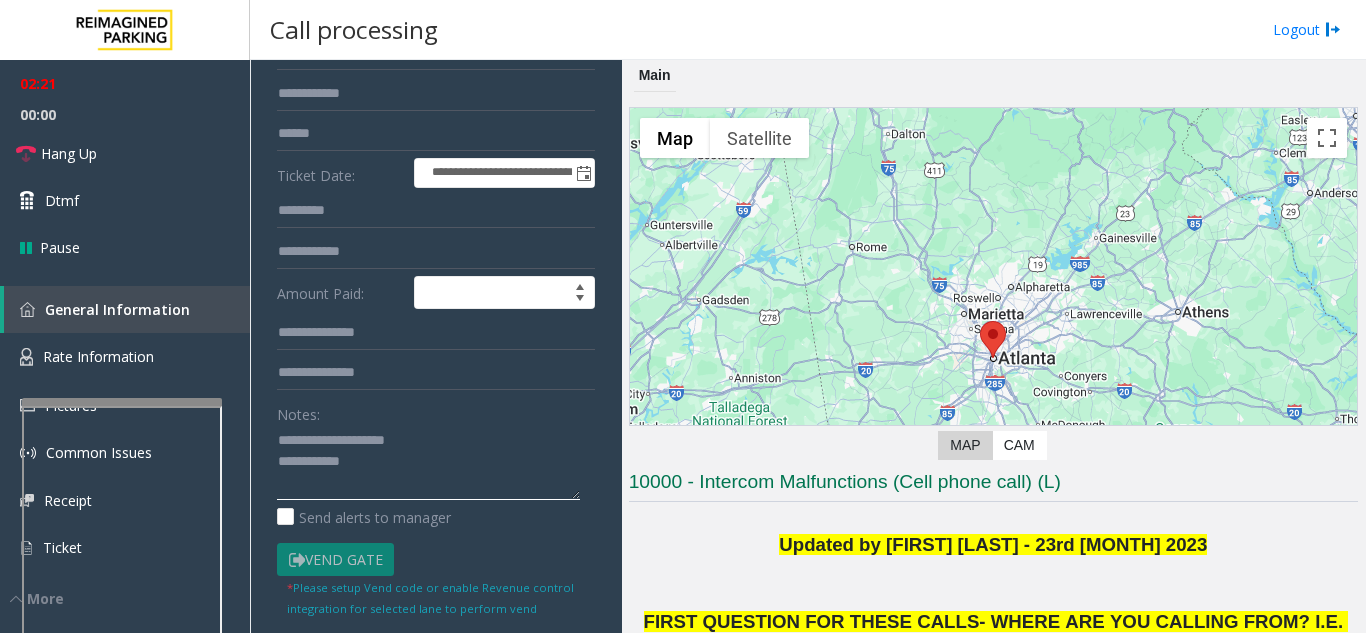 click 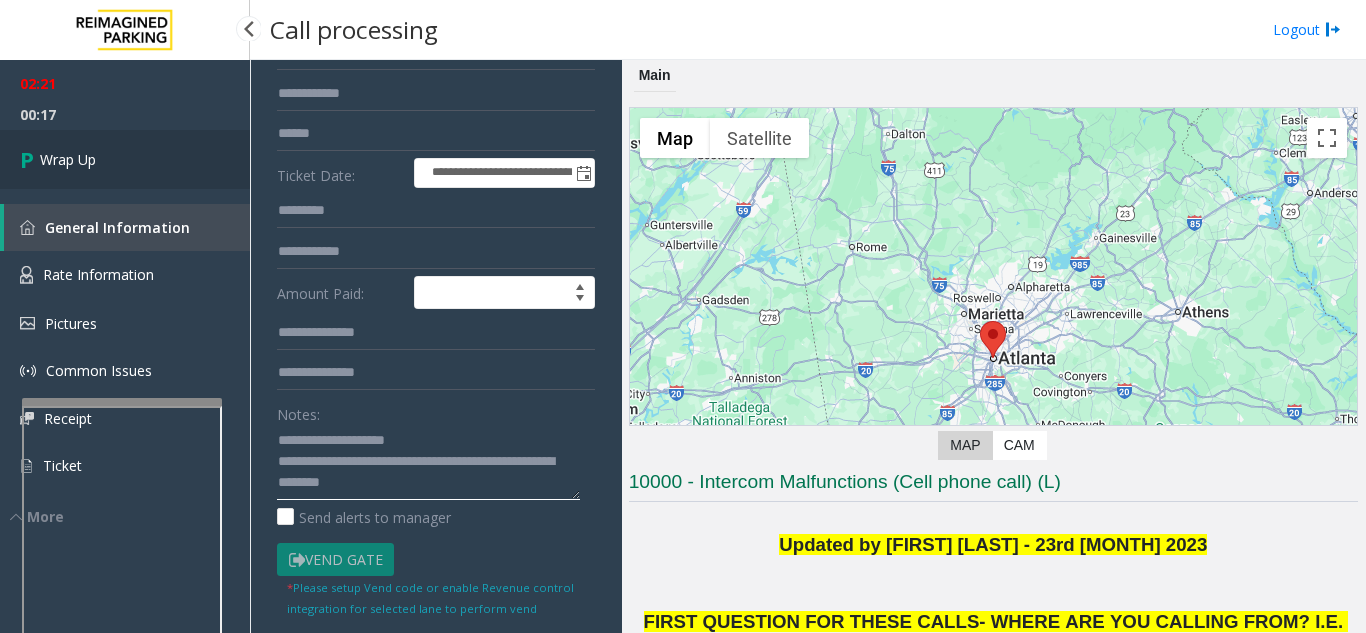 type on "**********" 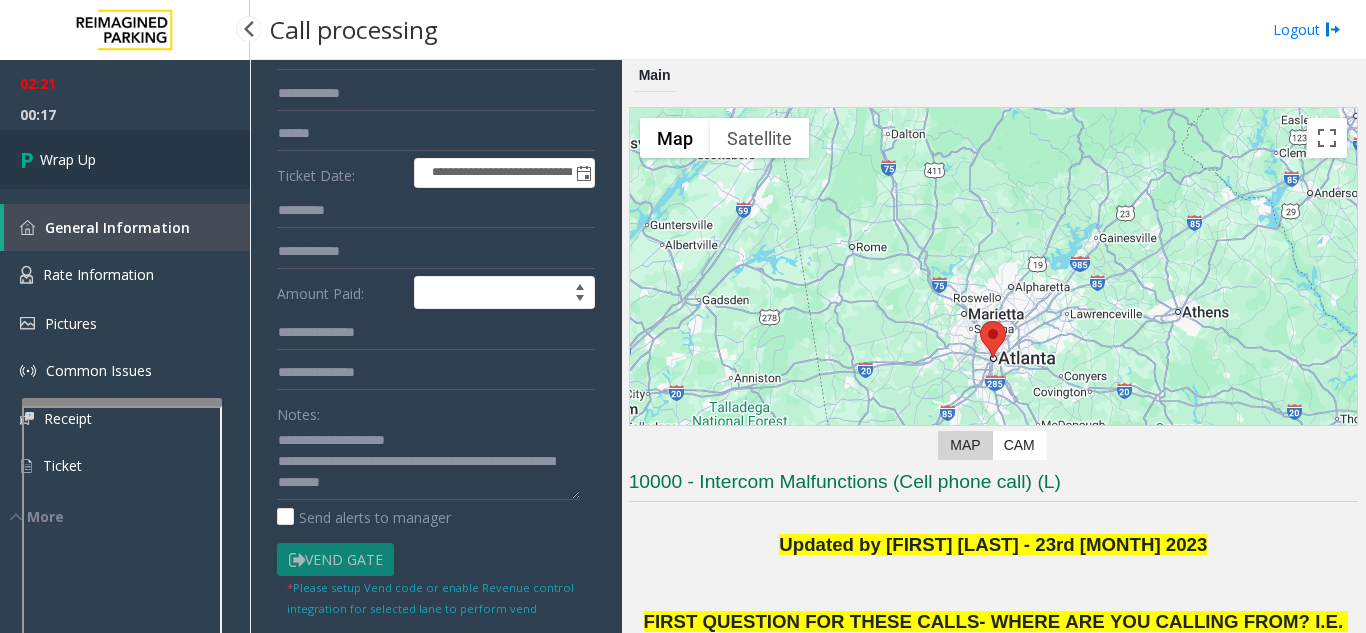 click on "Wrap Up" at bounding box center [125, 159] 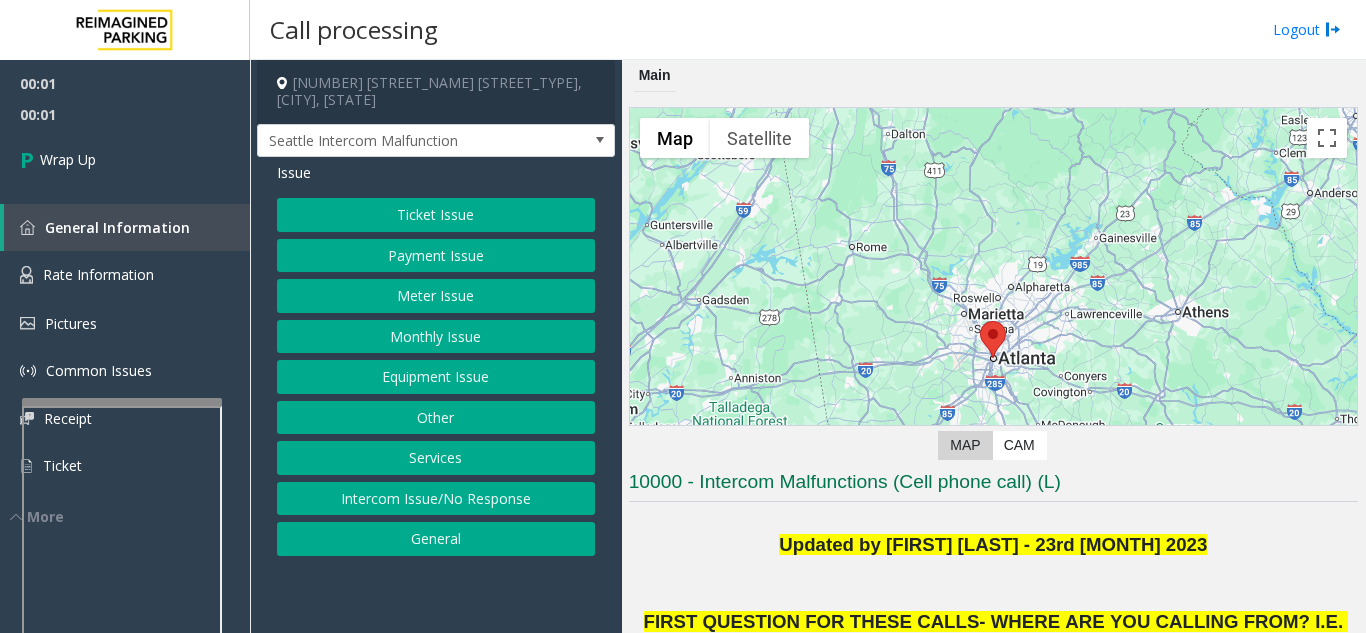 click on "Intercom Issue/No Response" 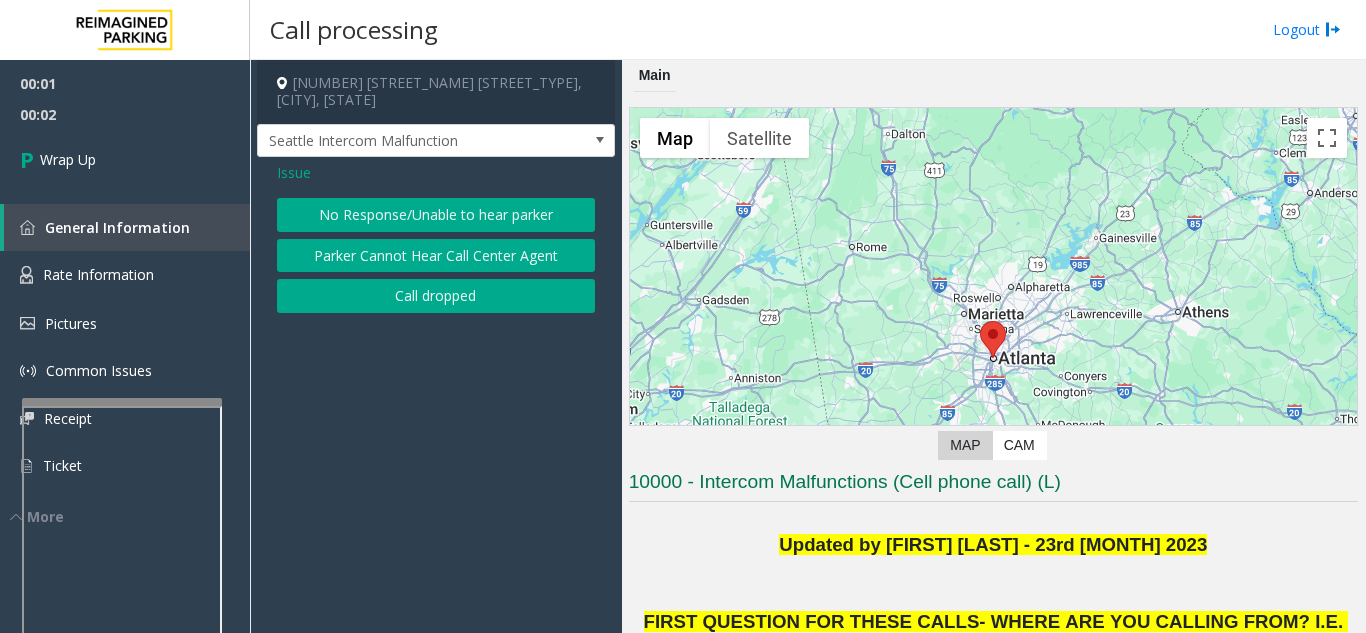 click on "Call dropped" 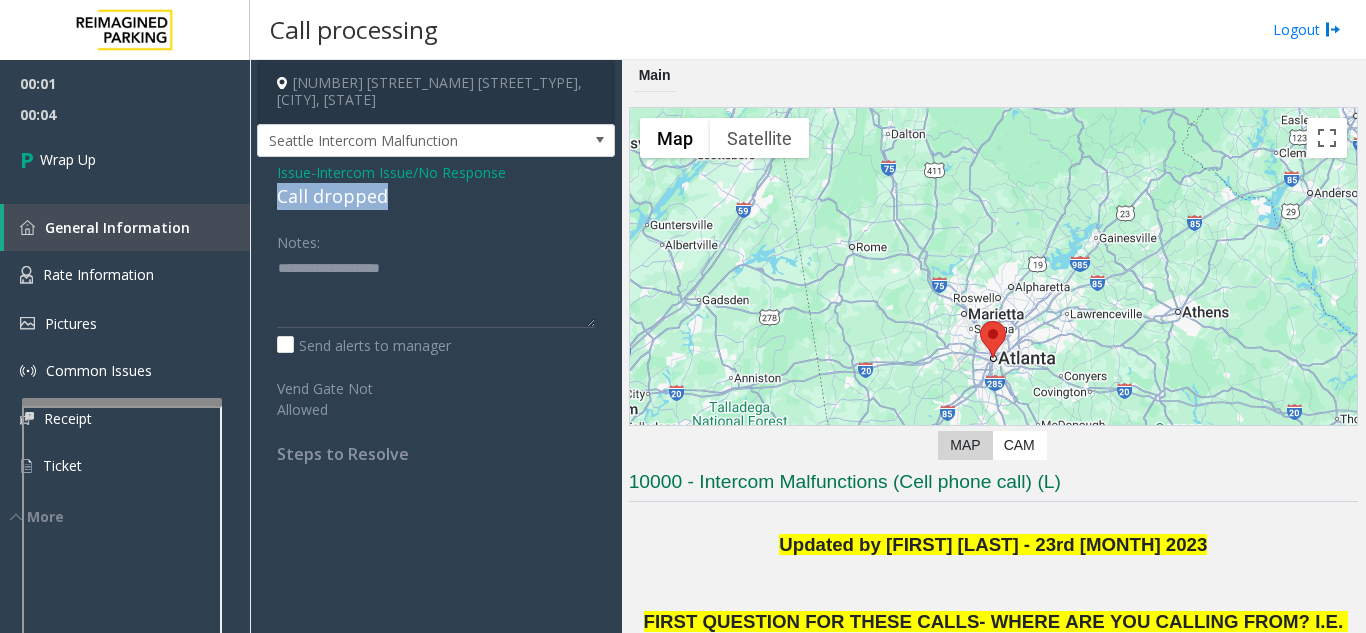drag, startPoint x: 397, startPoint y: 184, endPoint x: 274, endPoint y: 180, distance: 123.065025 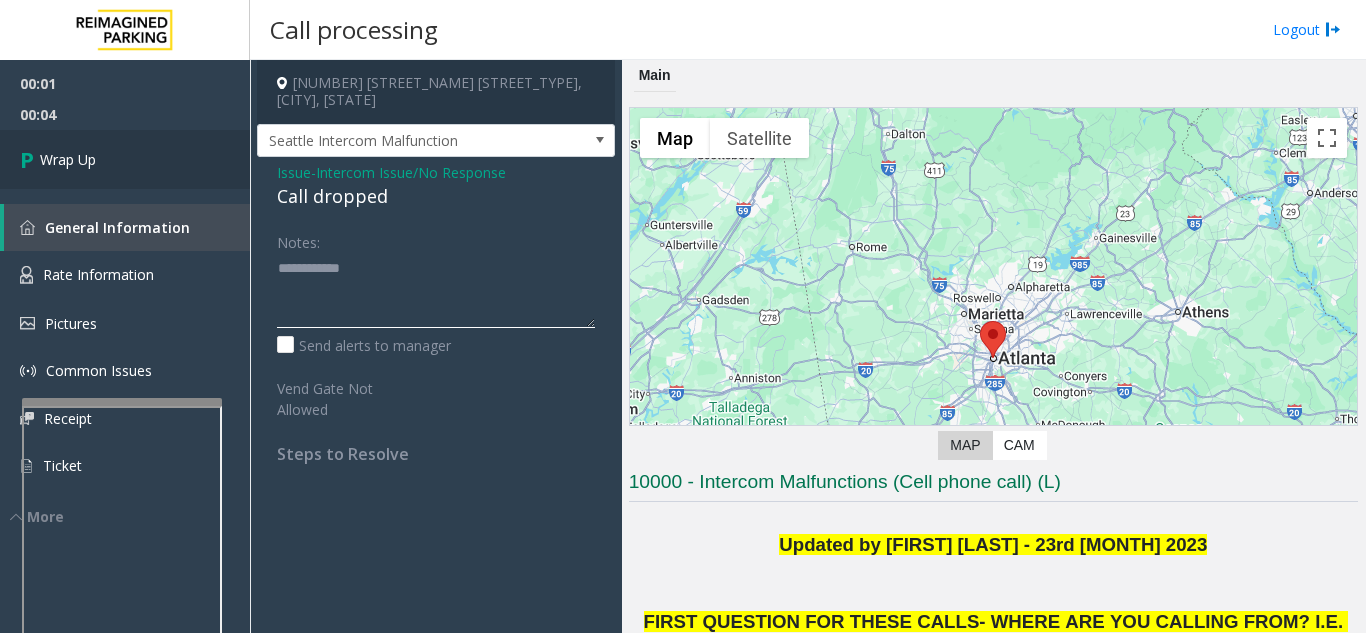 type on "**********" 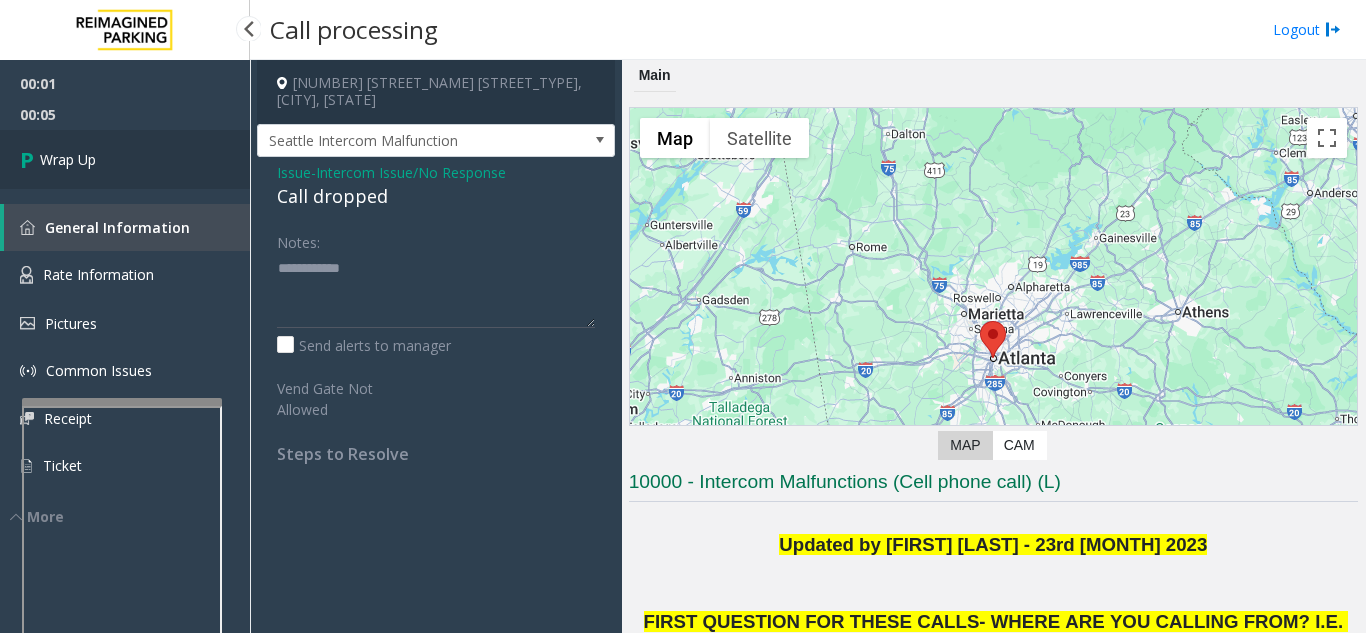 click on "Wrap Up" at bounding box center (125, 159) 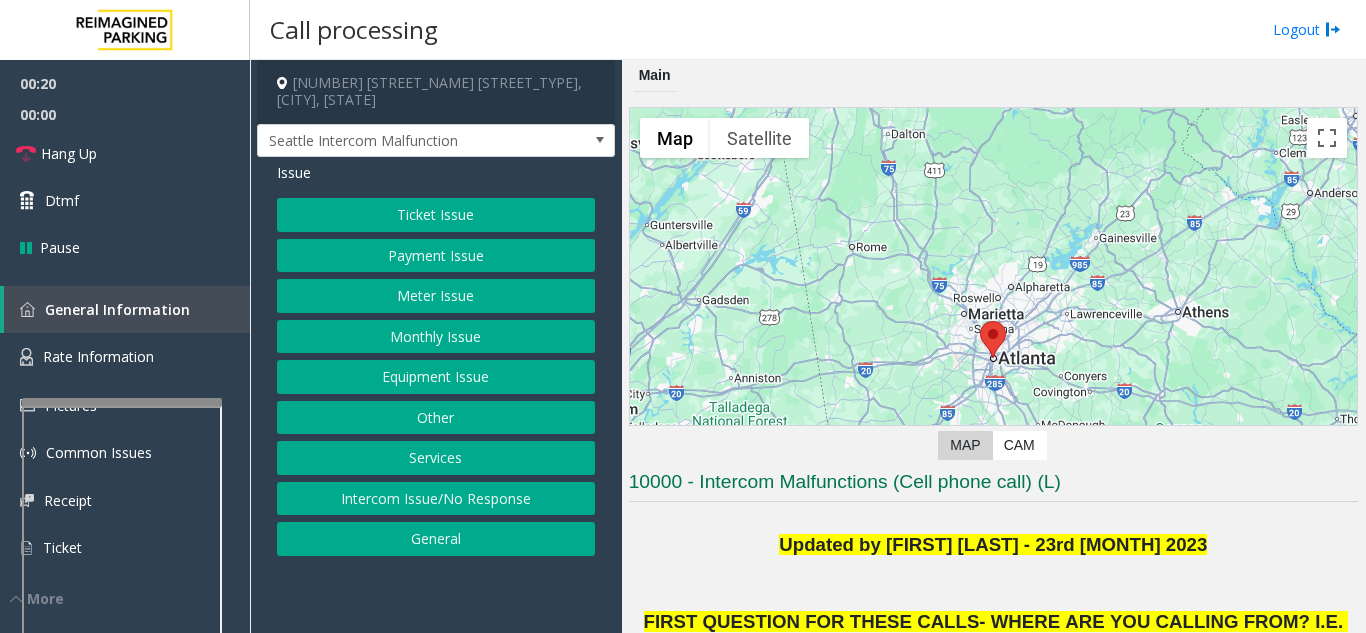 click on "Equipment Issue" 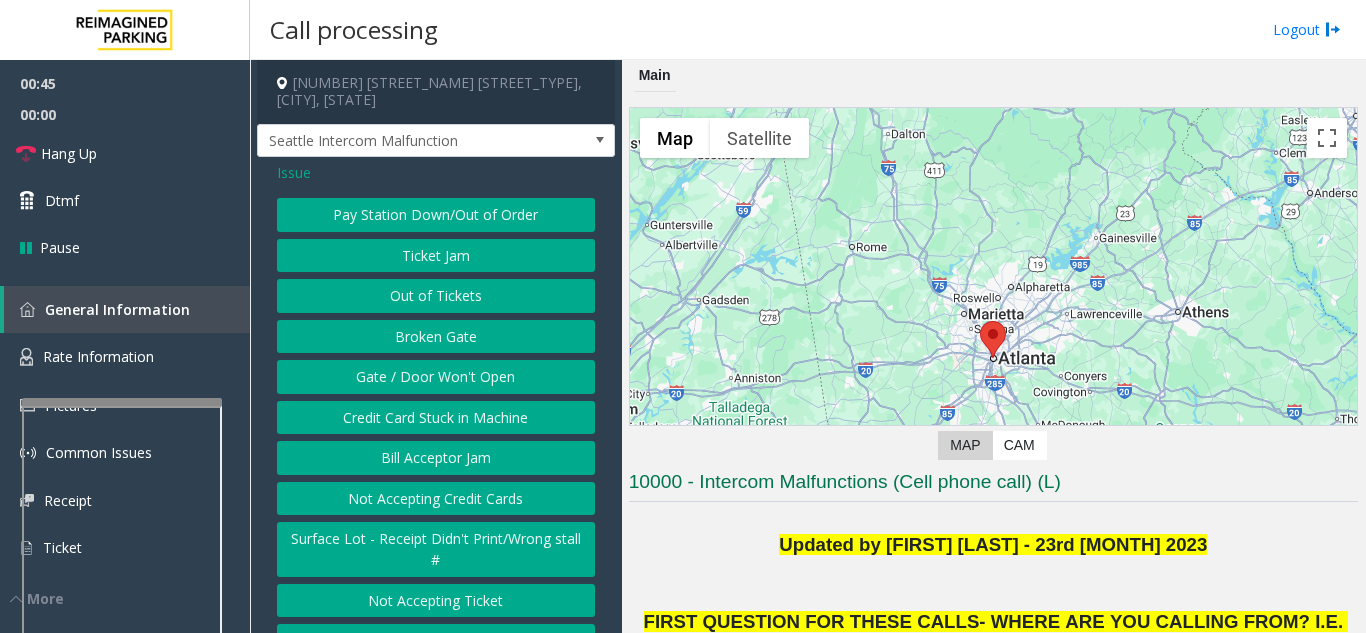 click on "Gate / Door Won't Open" 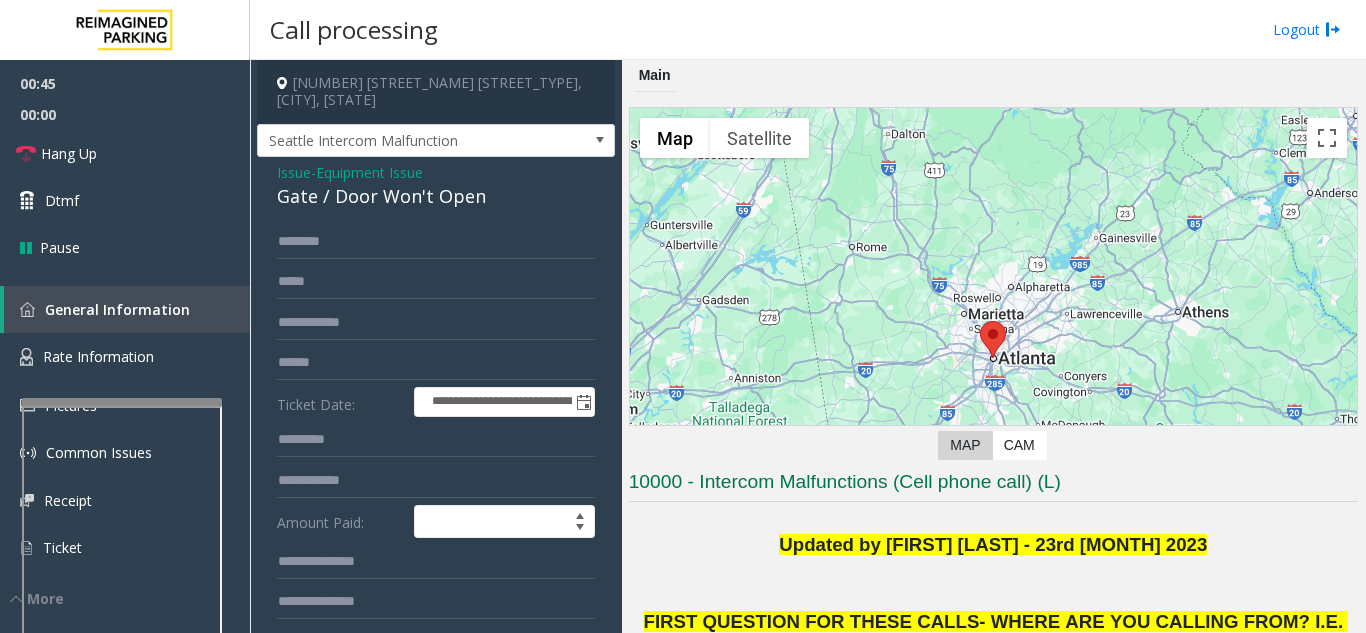 scroll, scrollTop: 100, scrollLeft: 0, axis: vertical 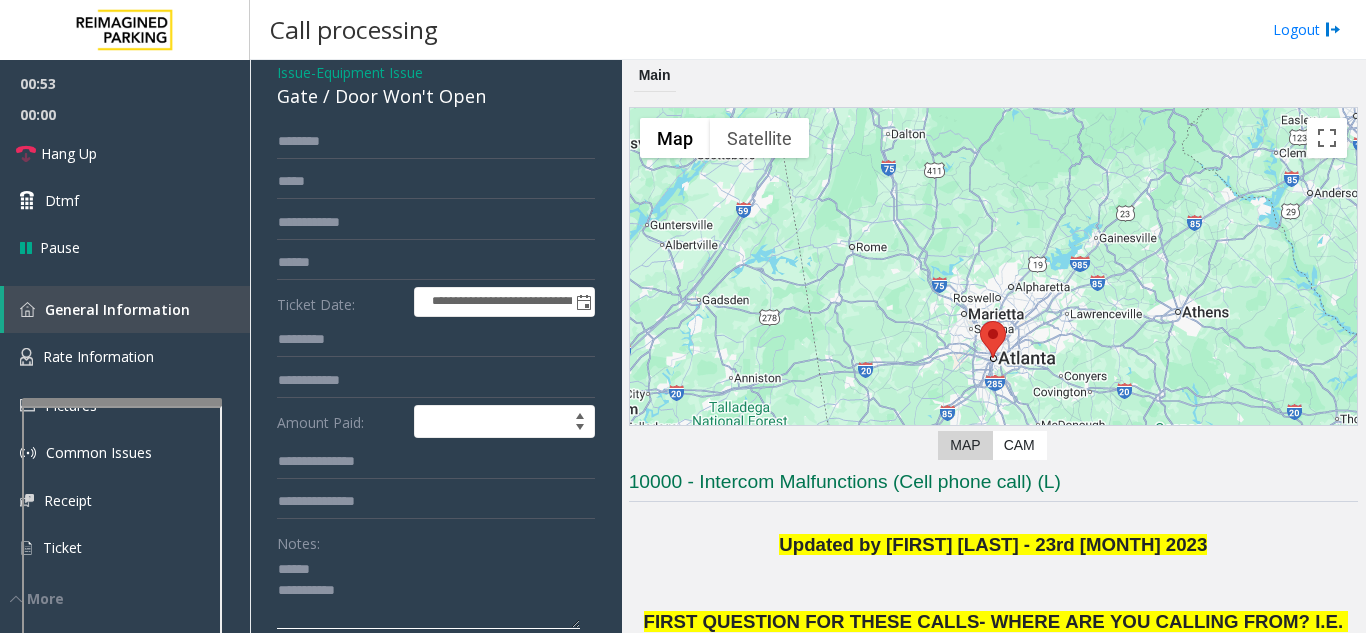 click 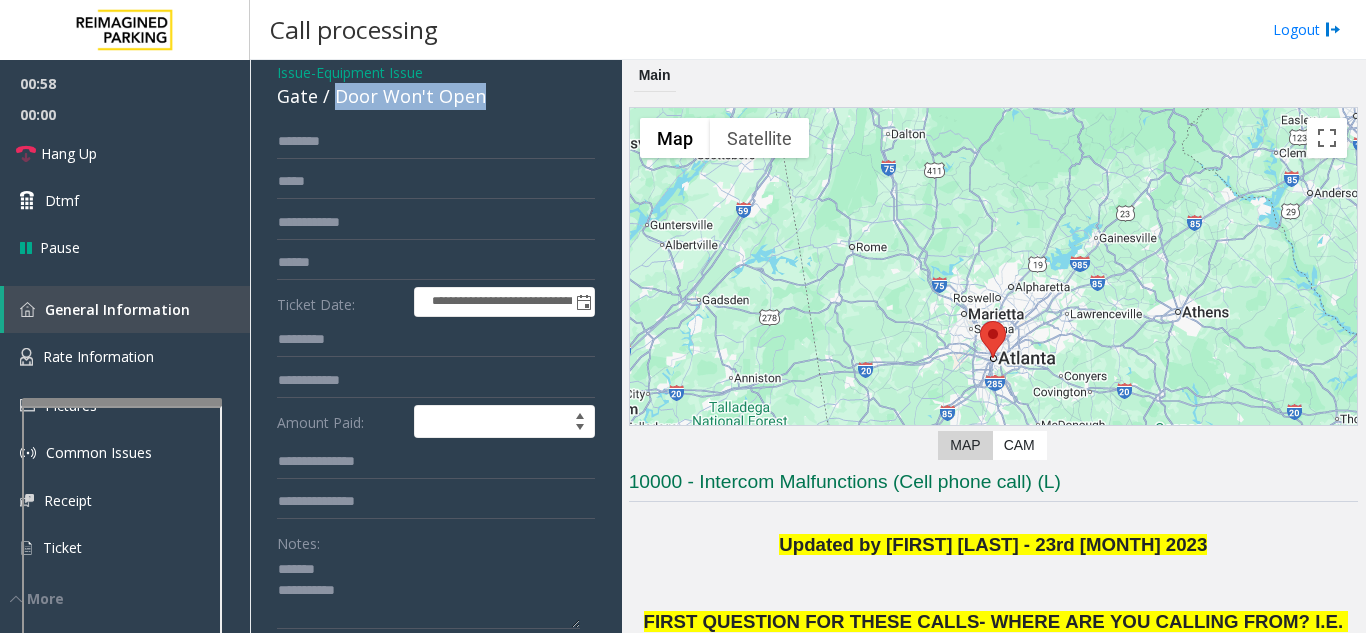 drag, startPoint x: 332, startPoint y: 98, endPoint x: 517, endPoint y: 99, distance: 185.0027 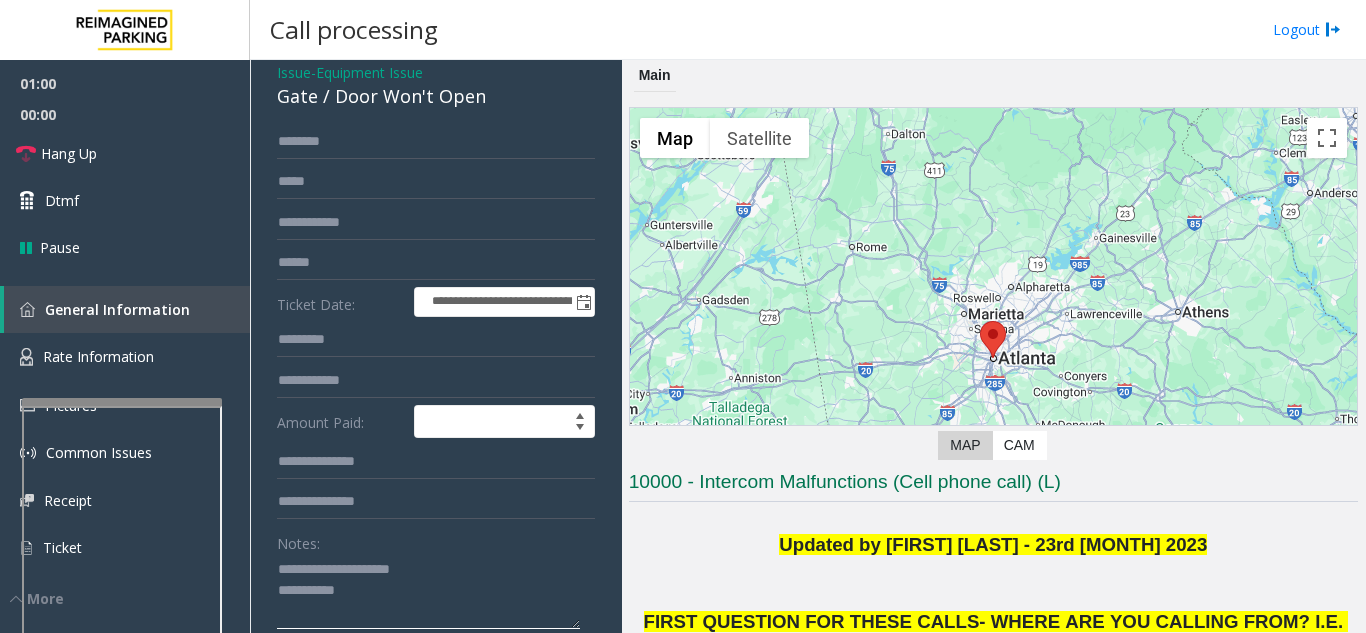 click 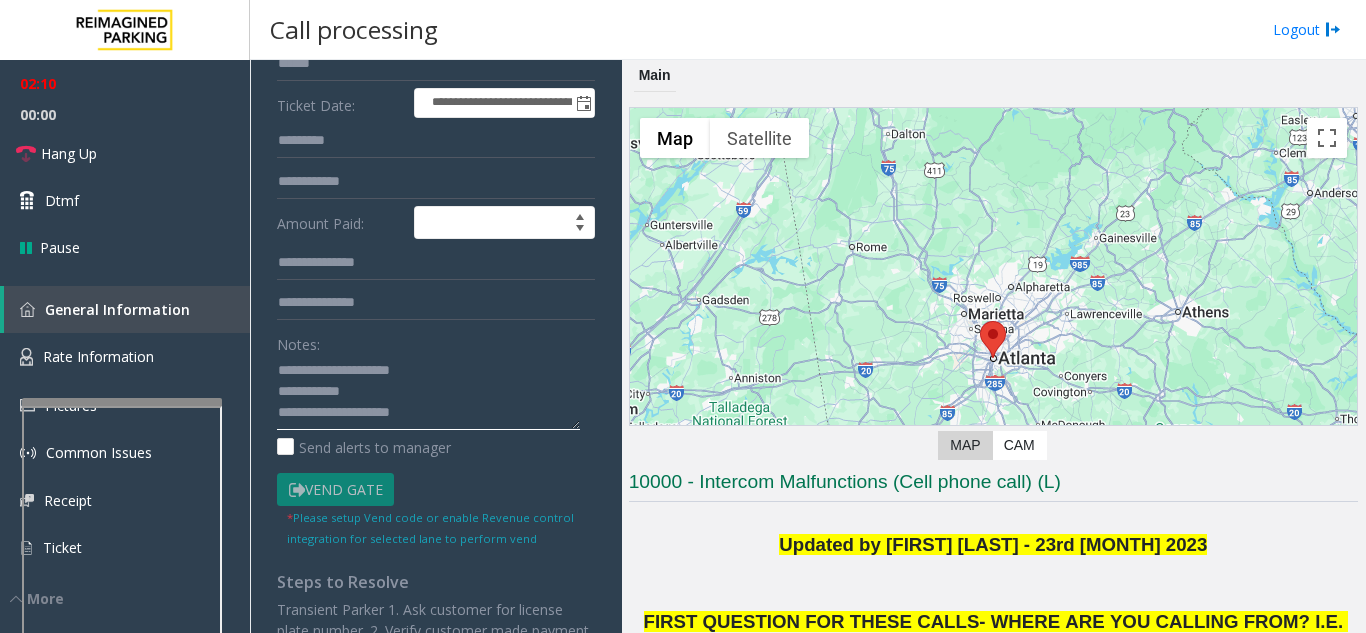 scroll, scrollTop: 300, scrollLeft: 0, axis: vertical 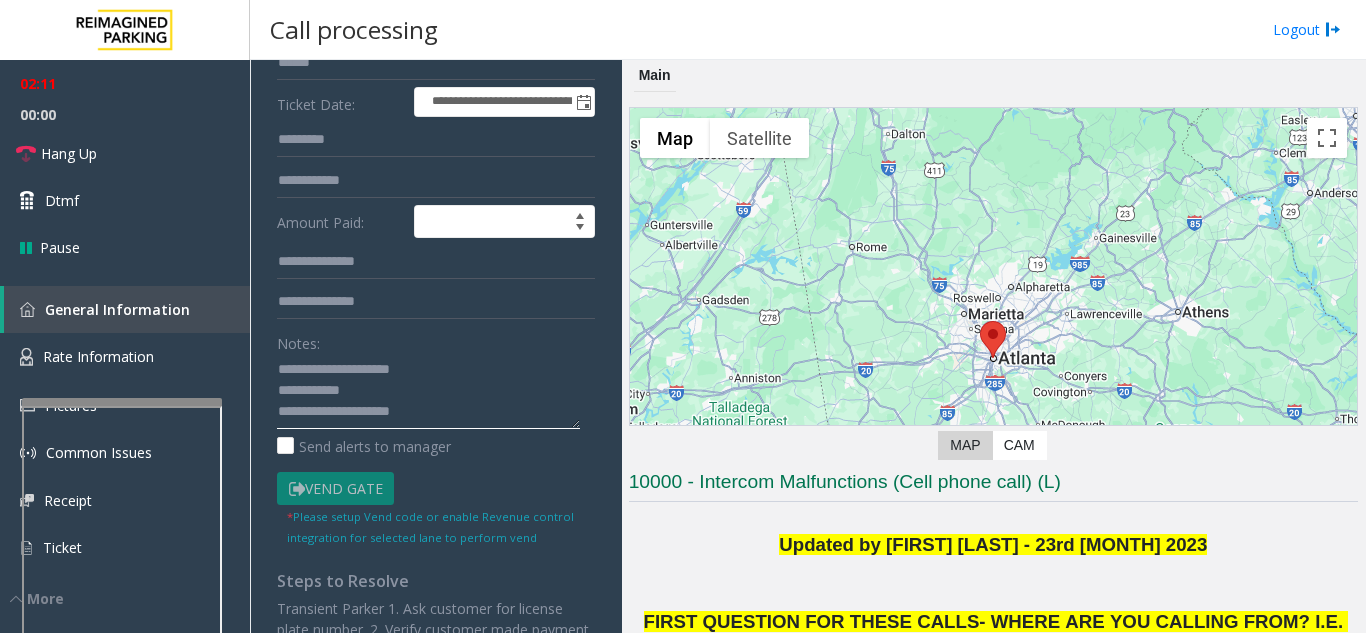 click 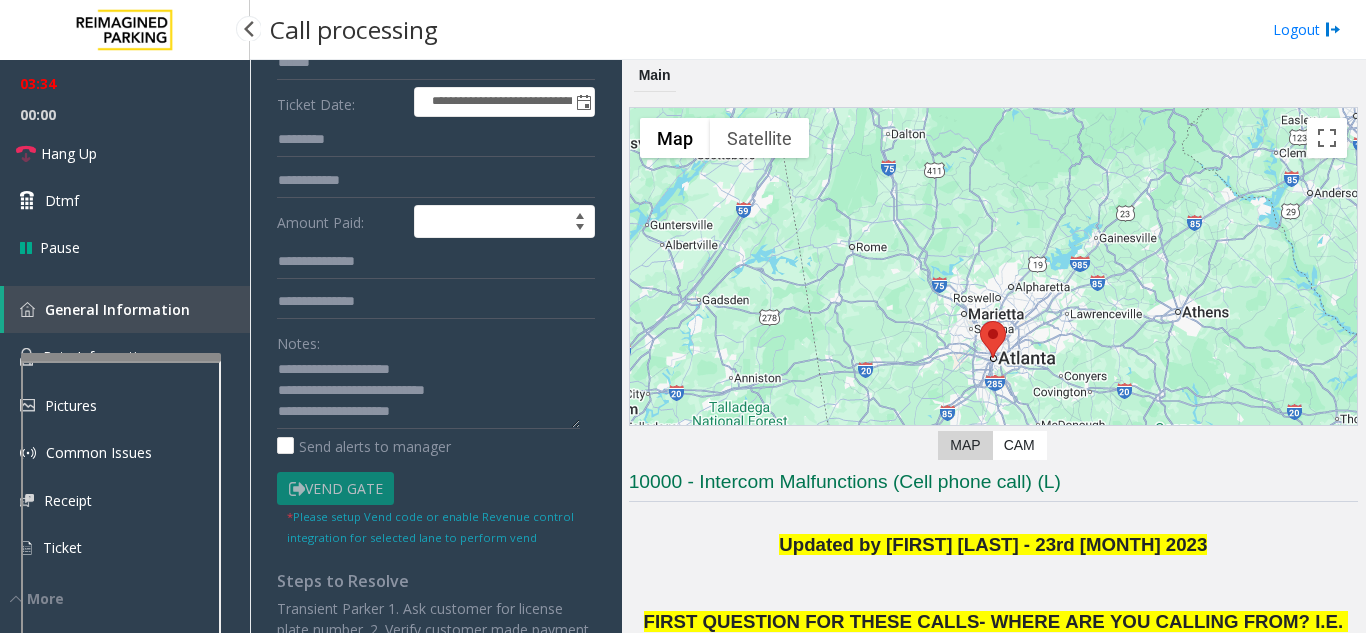 click at bounding box center (121, 357) 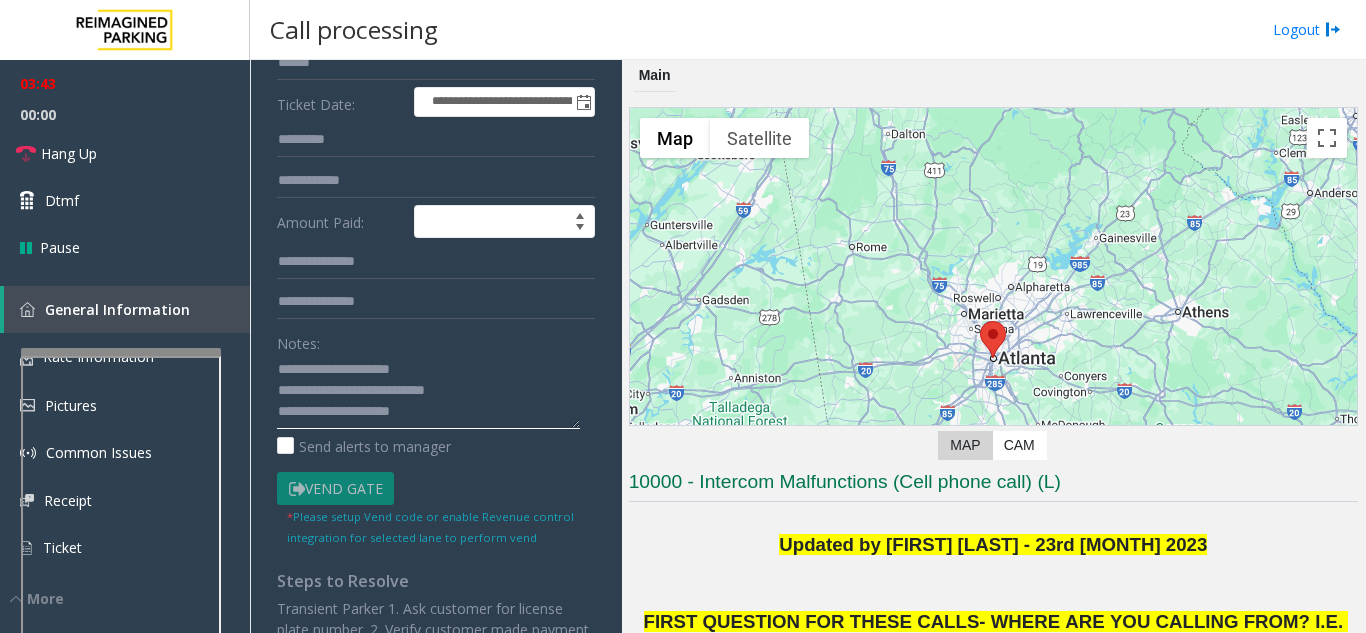 click 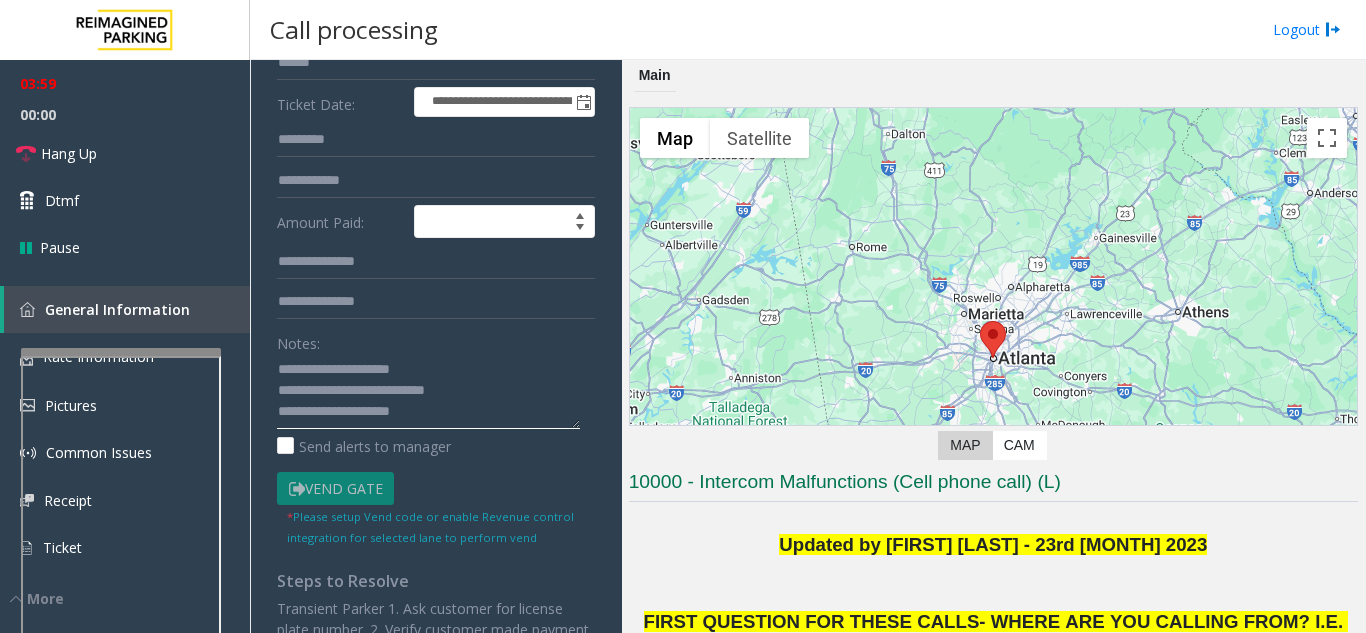 click 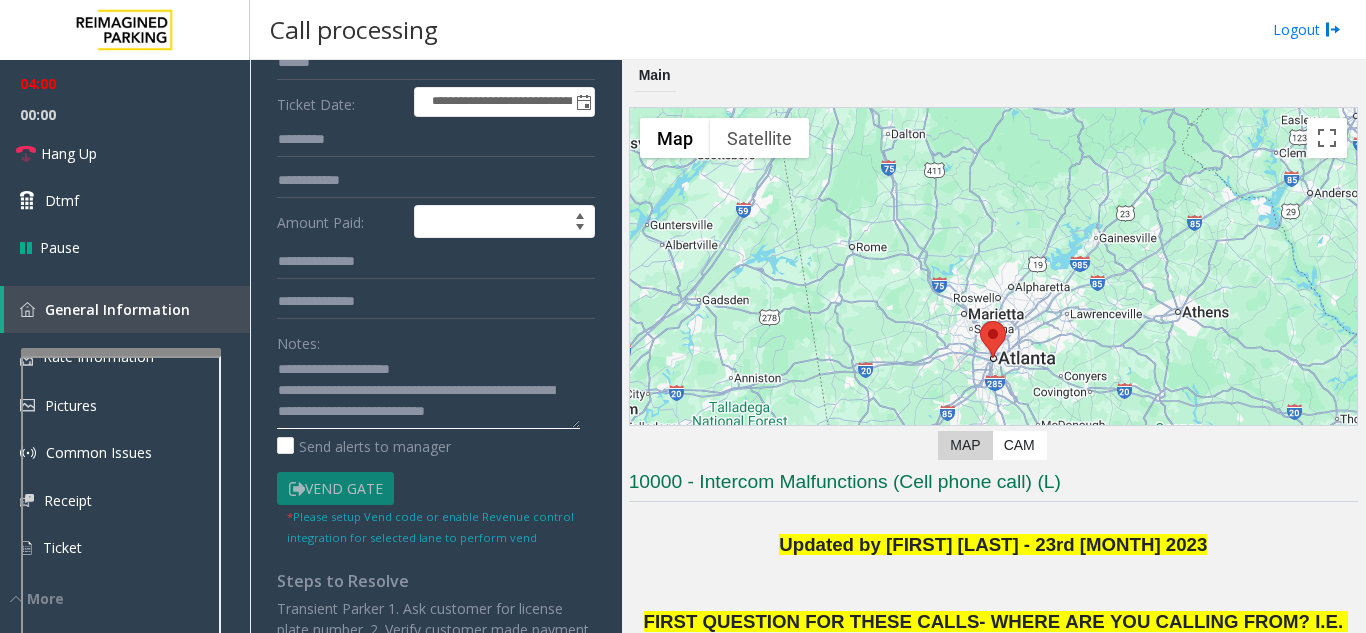 scroll, scrollTop: 15, scrollLeft: 0, axis: vertical 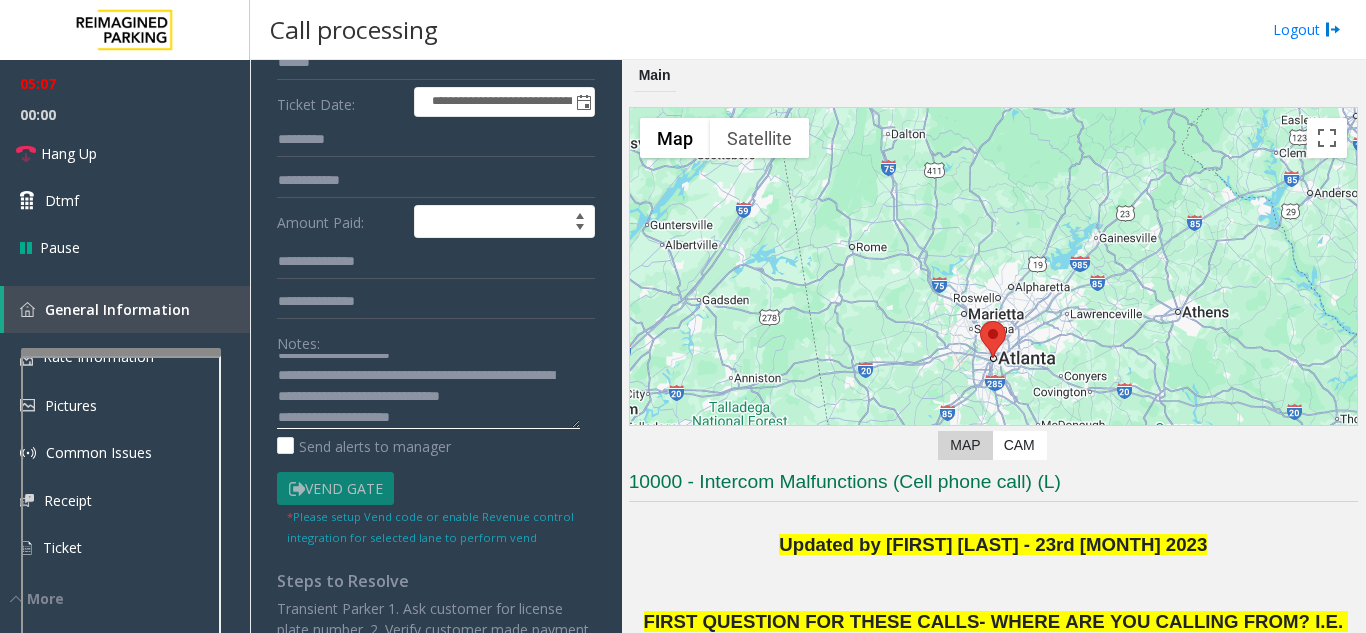 click 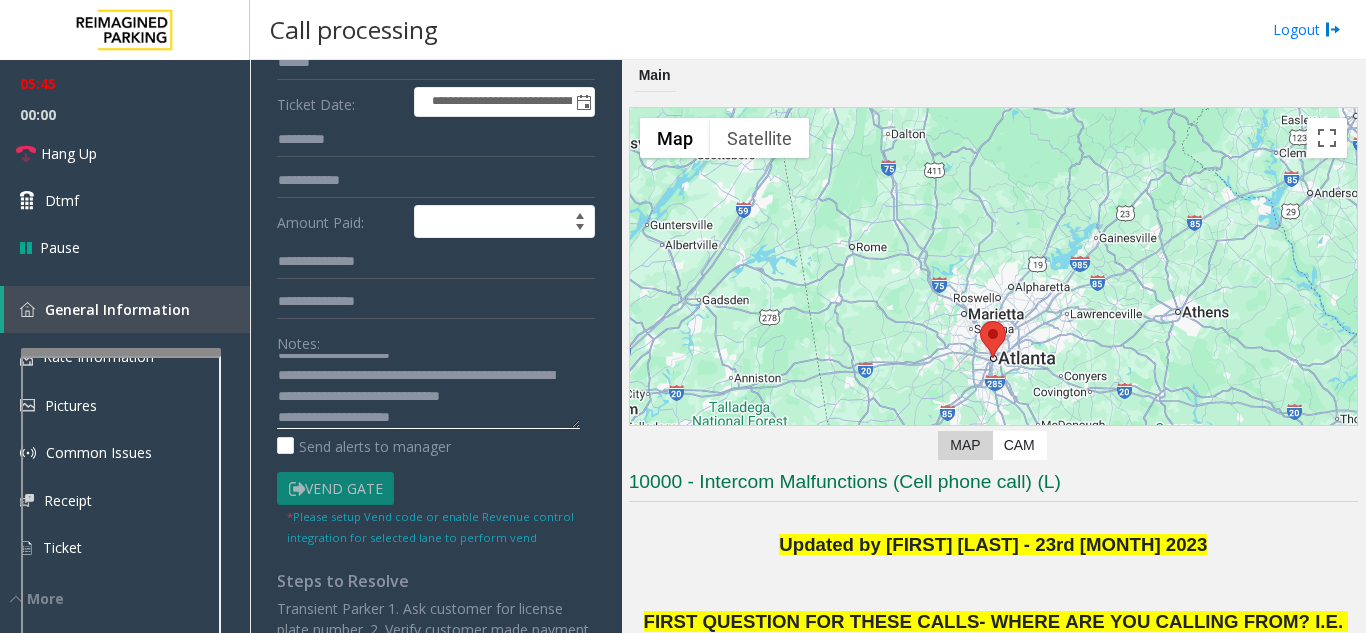 click 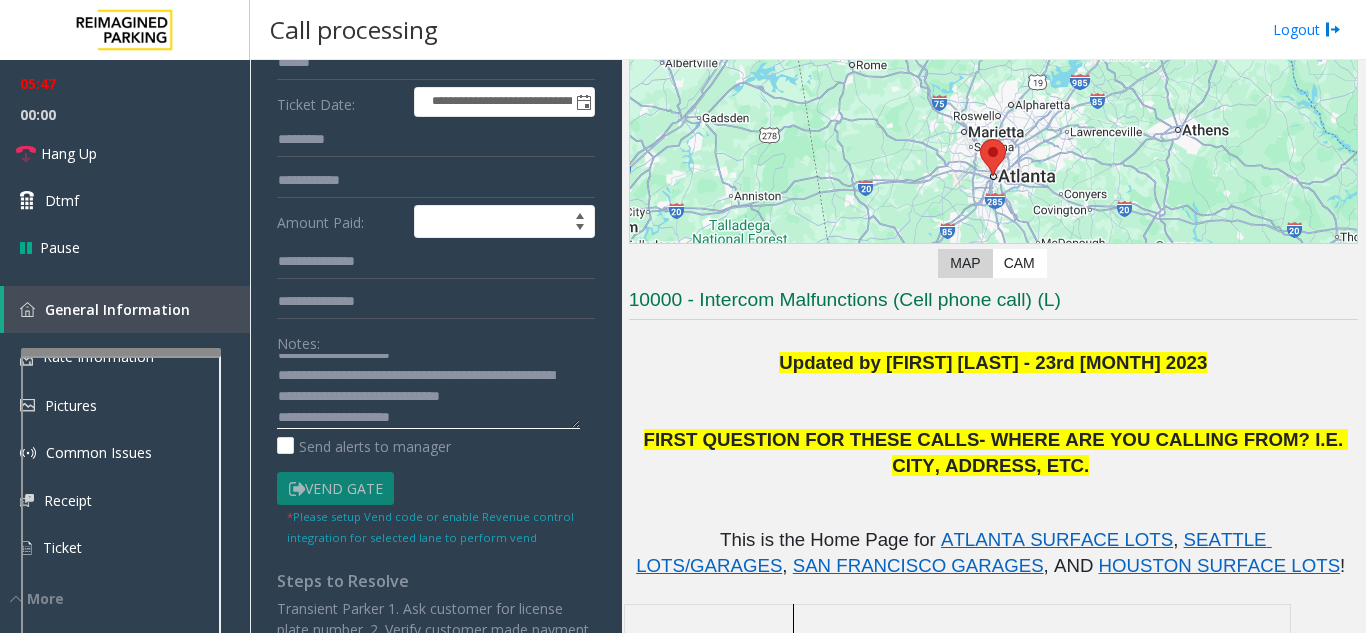 scroll, scrollTop: 200, scrollLeft: 0, axis: vertical 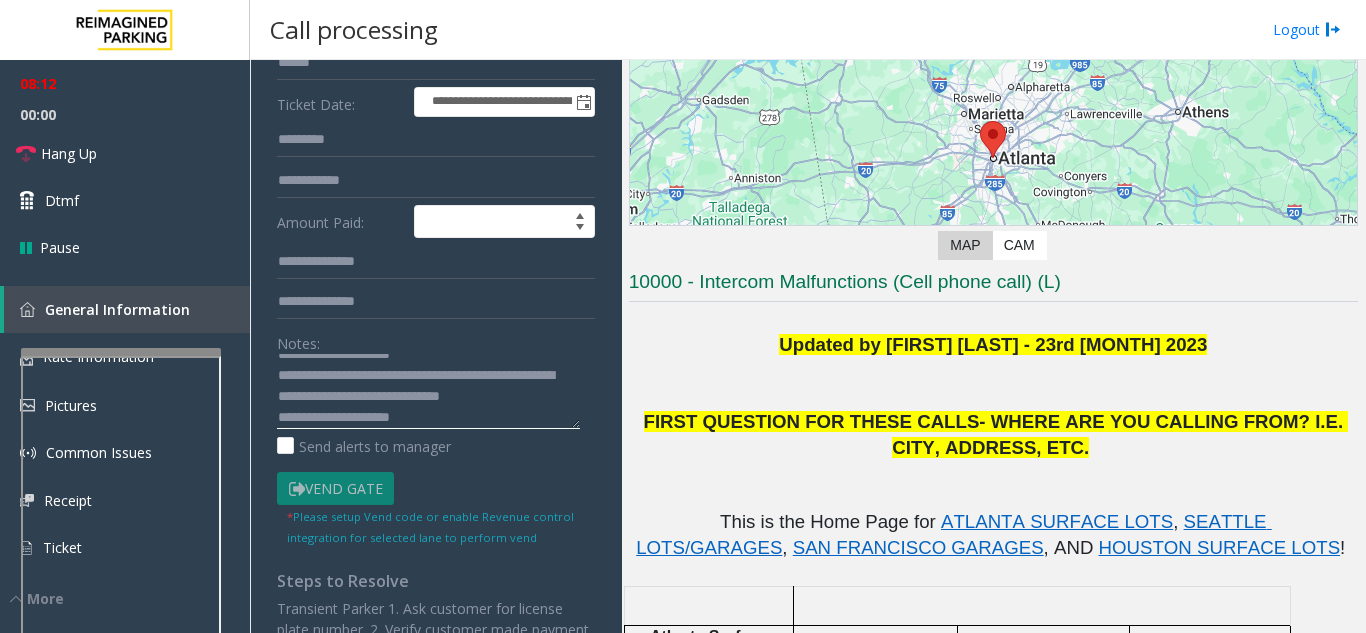 click 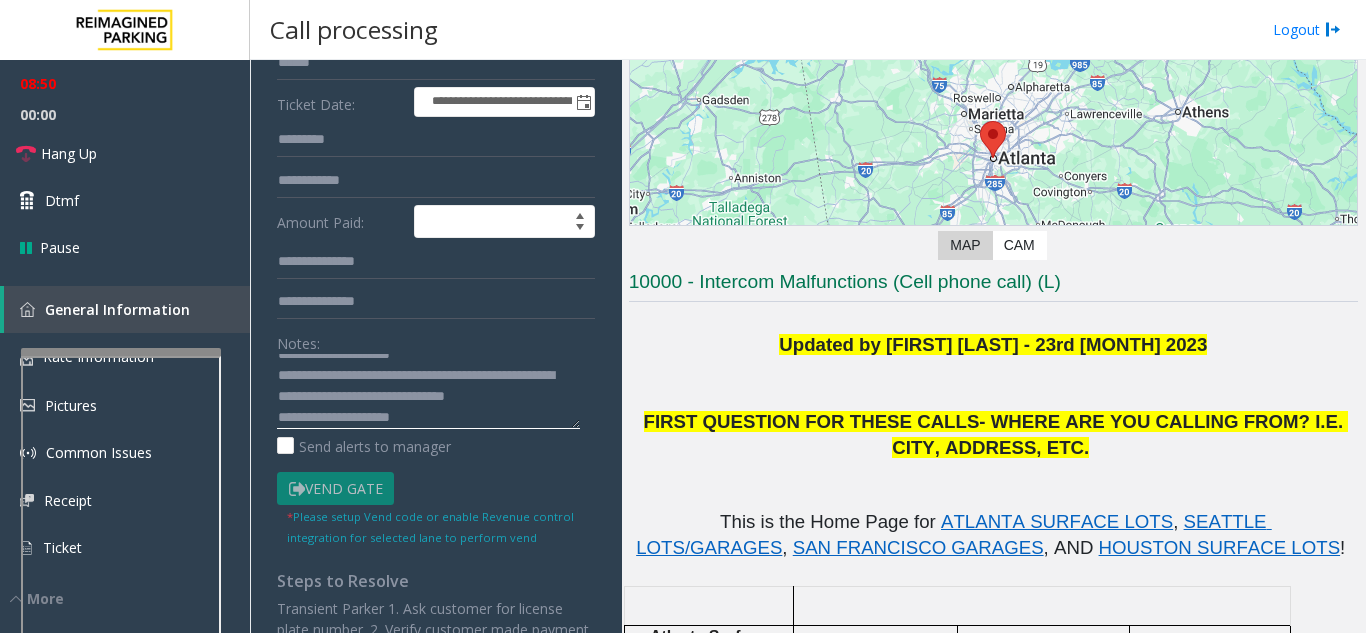 click 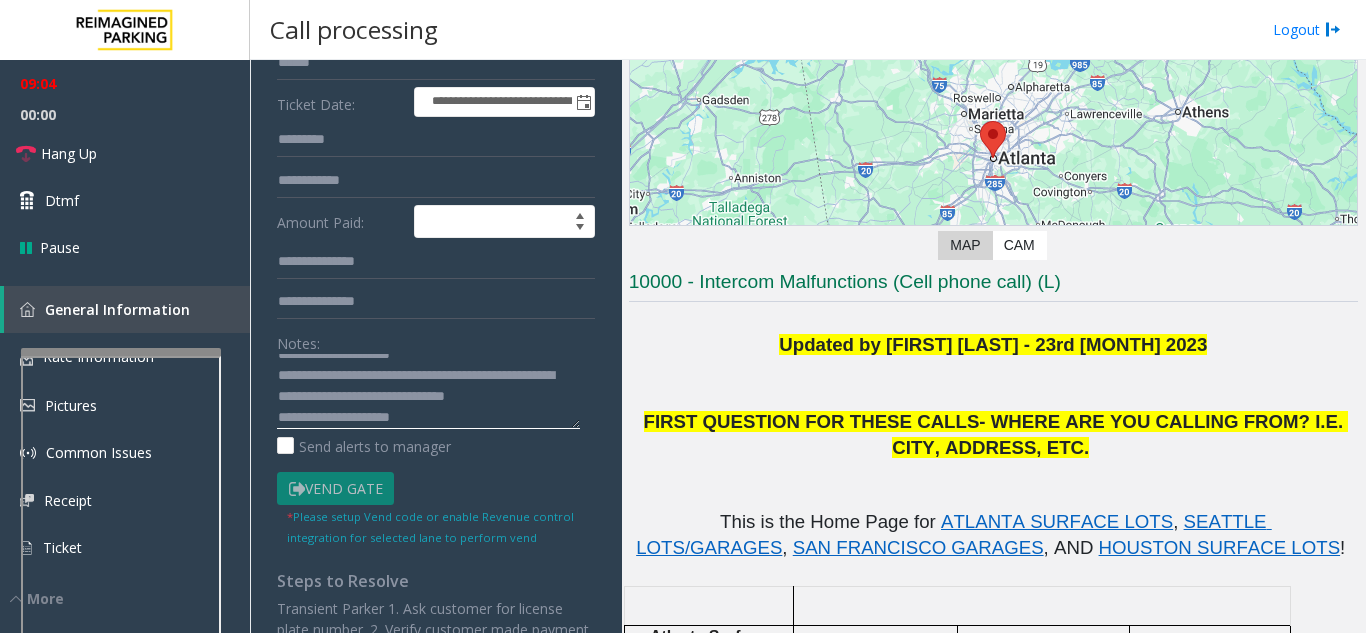 click 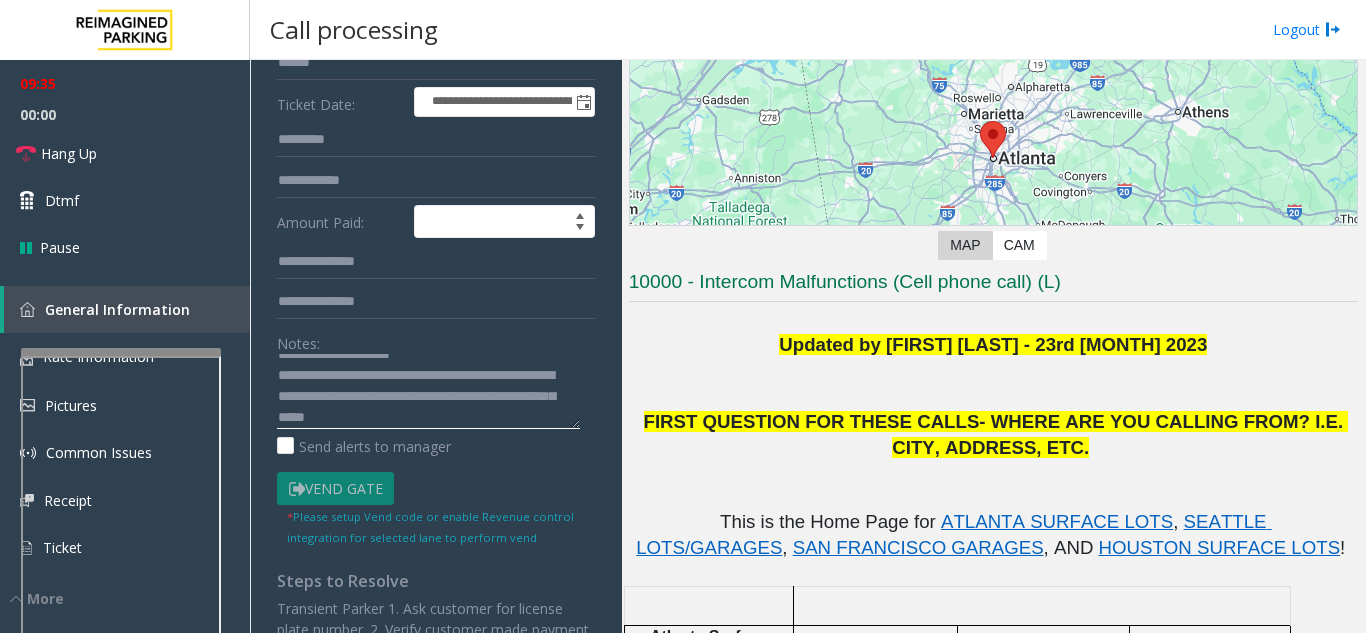 scroll, scrollTop: 36, scrollLeft: 0, axis: vertical 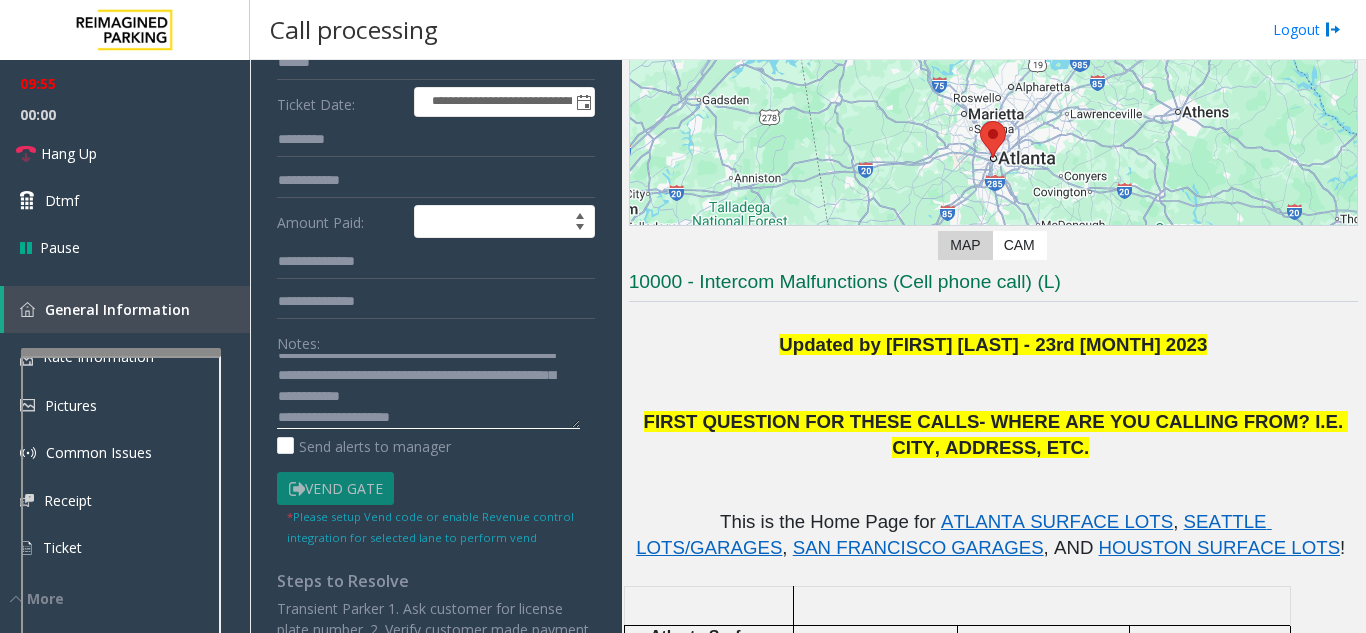 type on "**********" 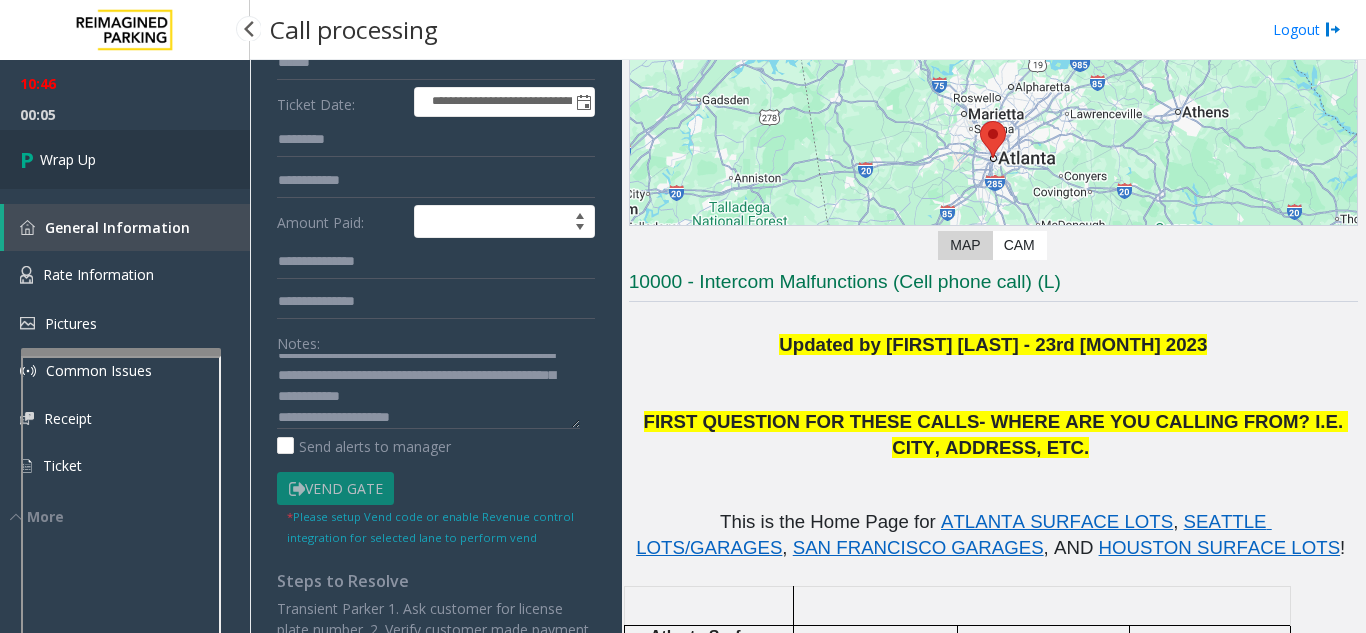 click on "Wrap Up" at bounding box center [68, 159] 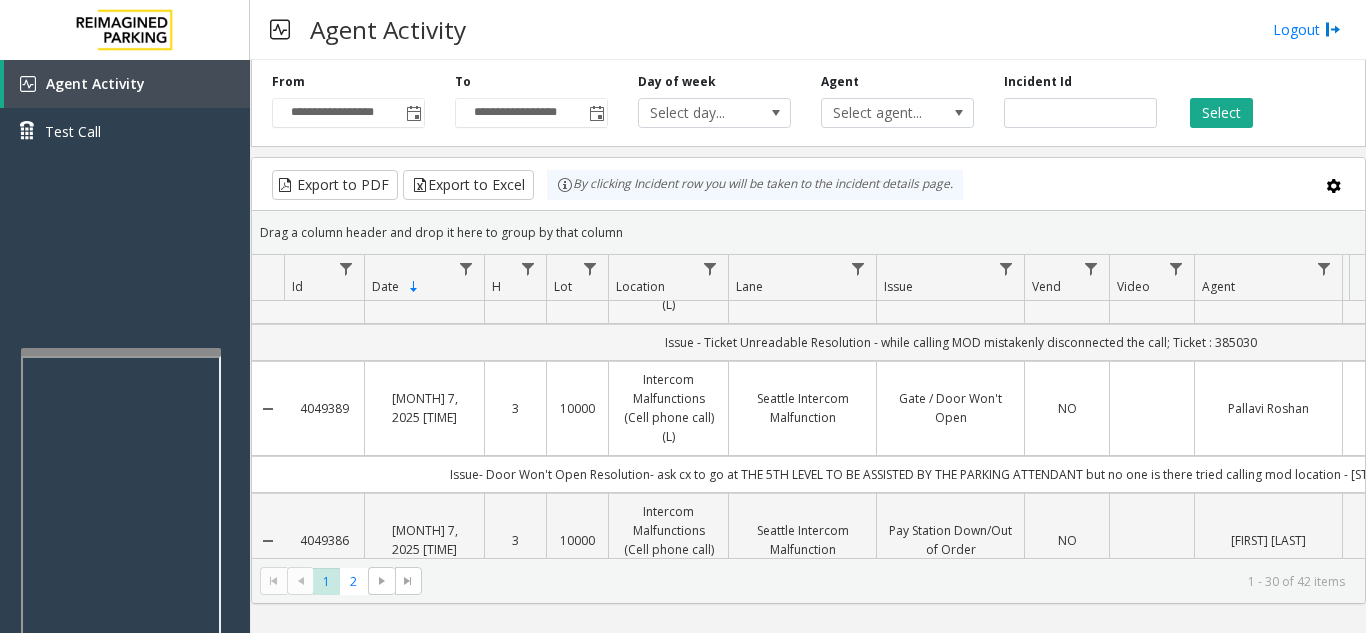 scroll, scrollTop: 200, scrollLeft: 0, axis: vertical 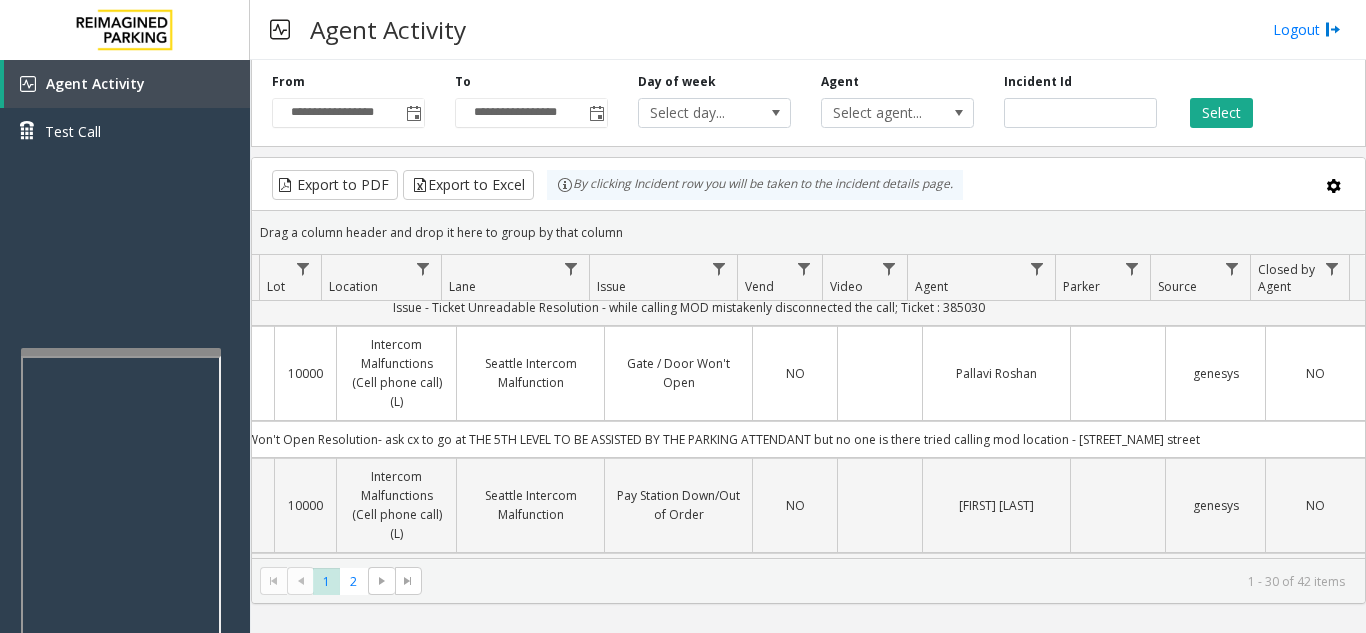 click 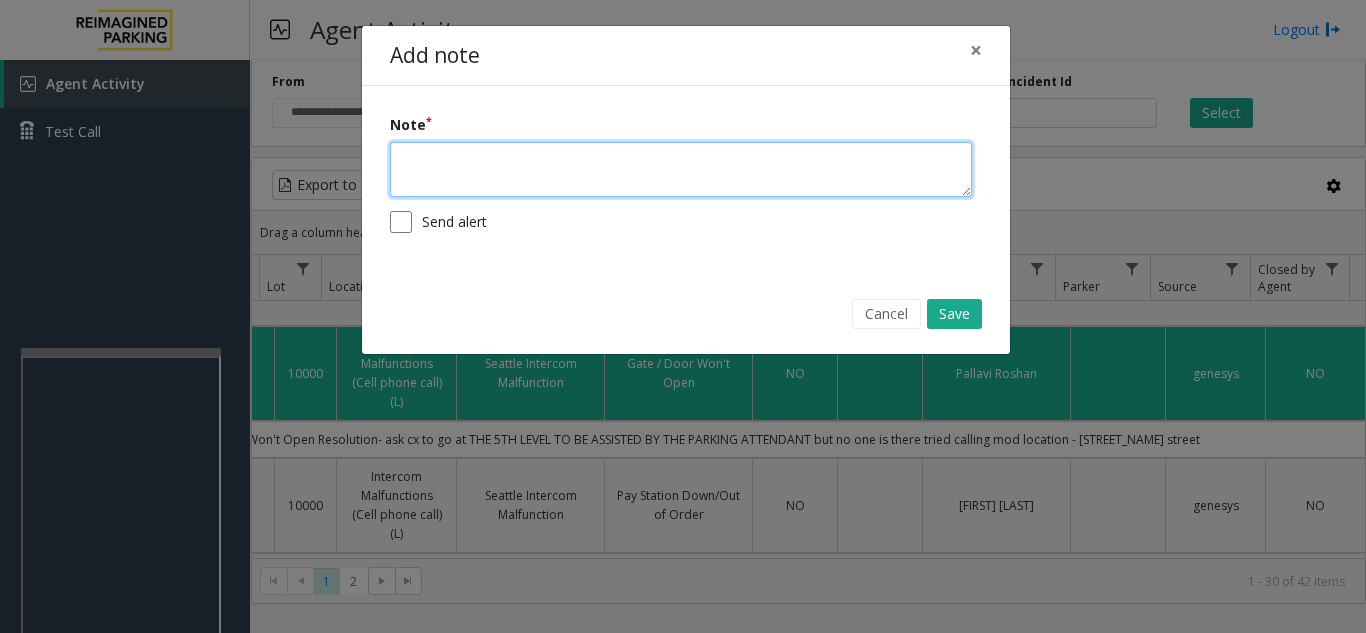 click 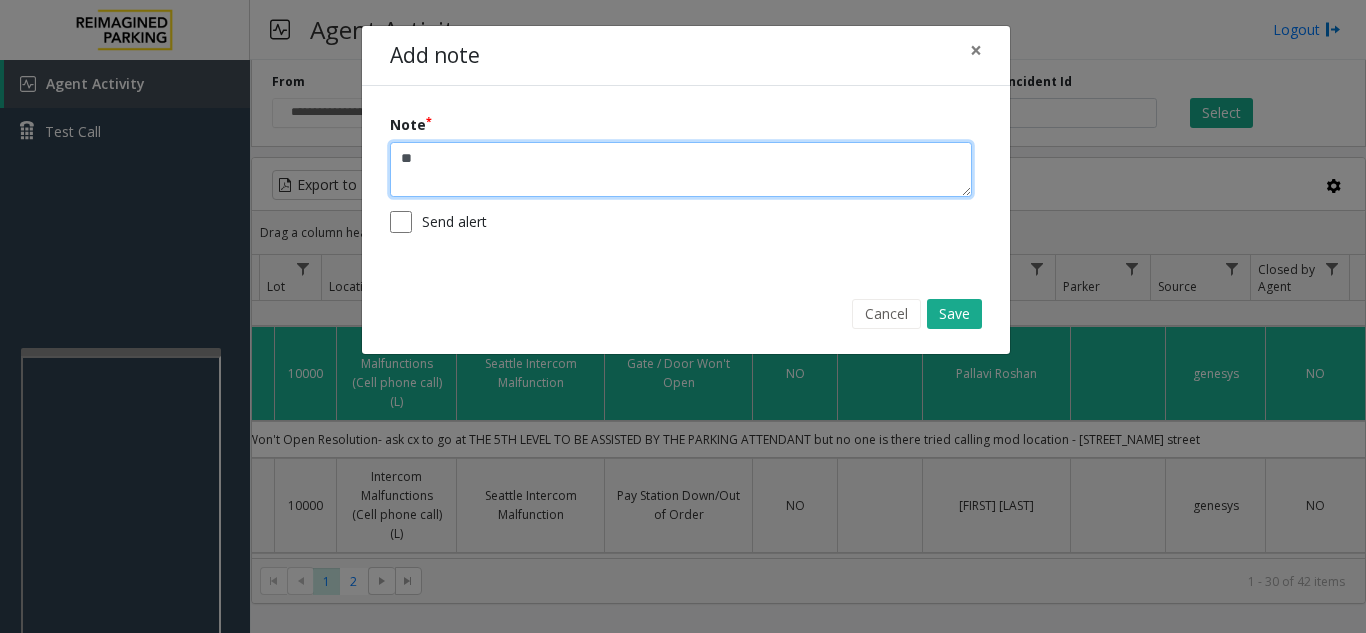 type on "*" 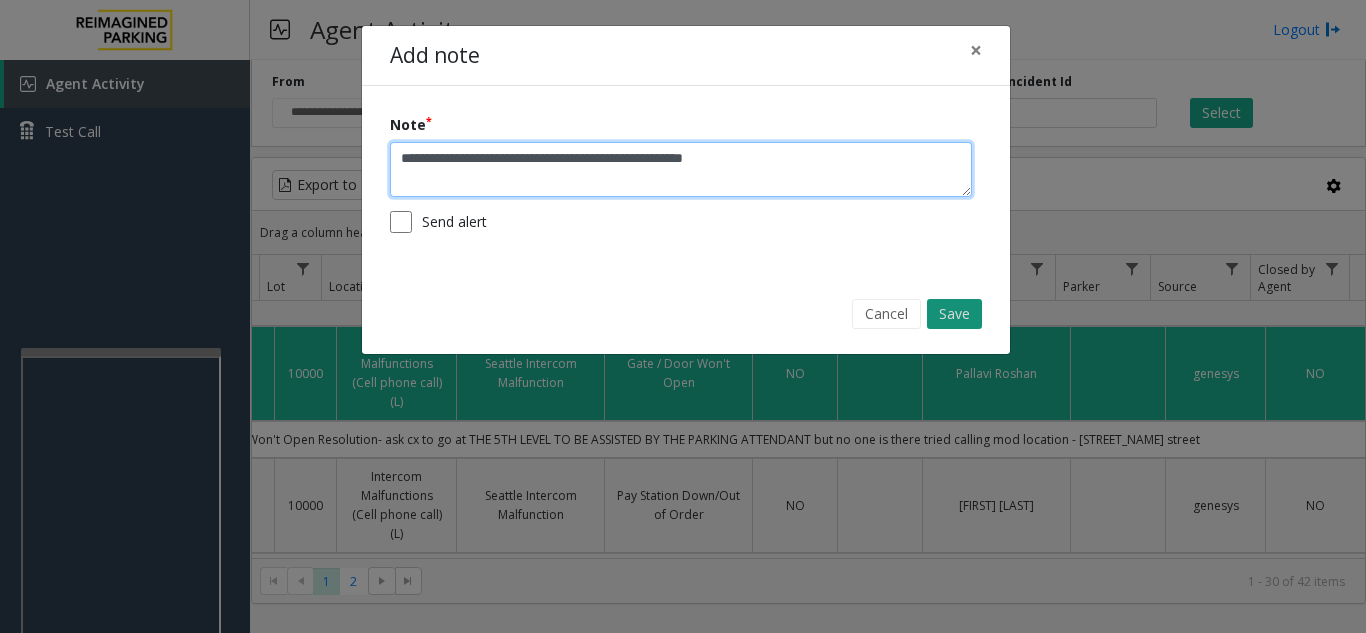 type on "**********" 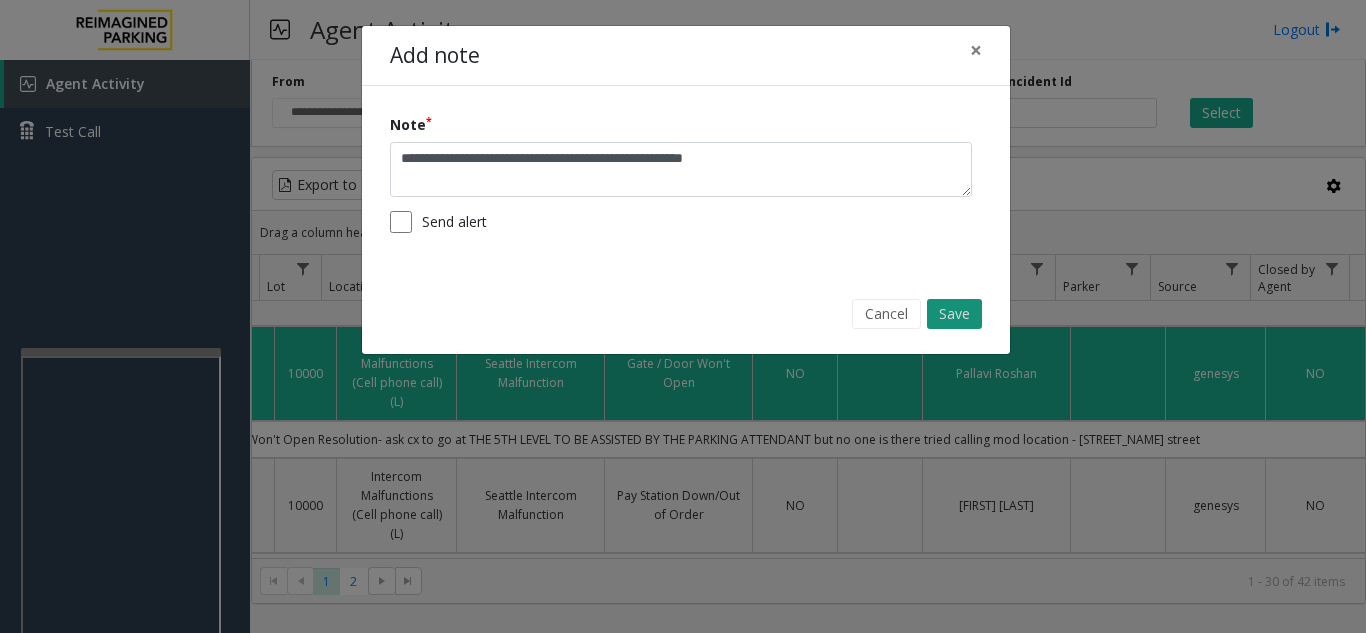 click on "Save" 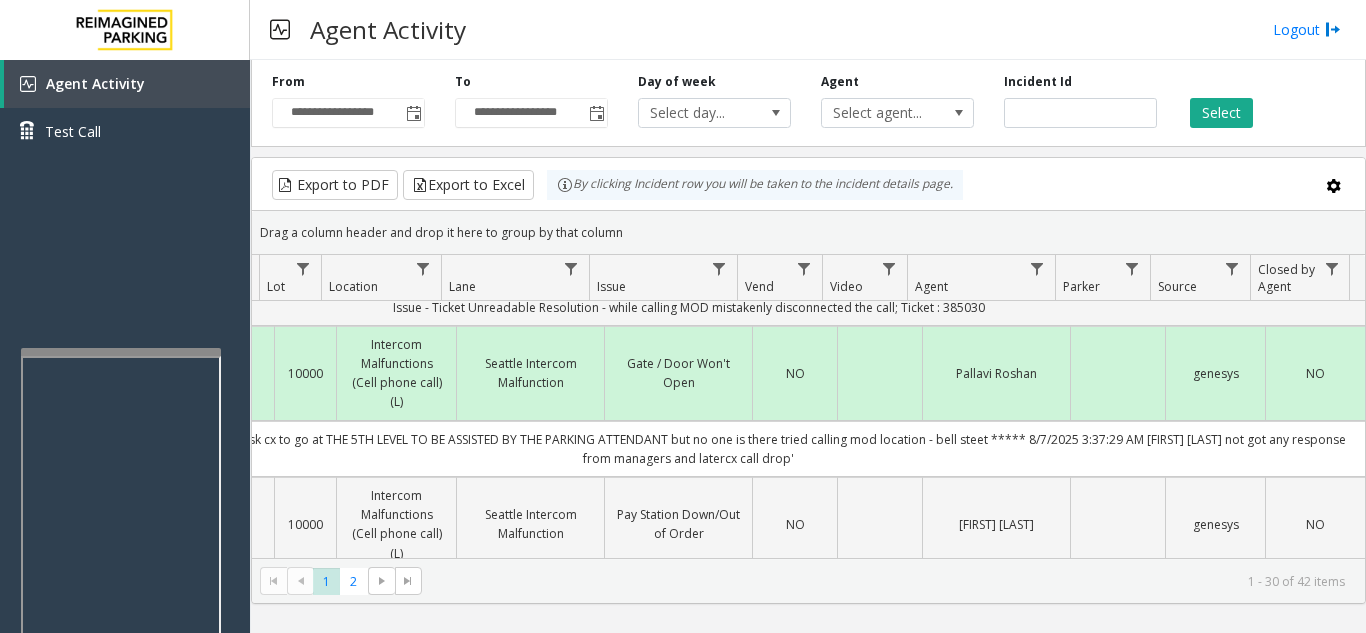 scroll, scrollTop: 200, scrollLeft: 0, axis: vertical 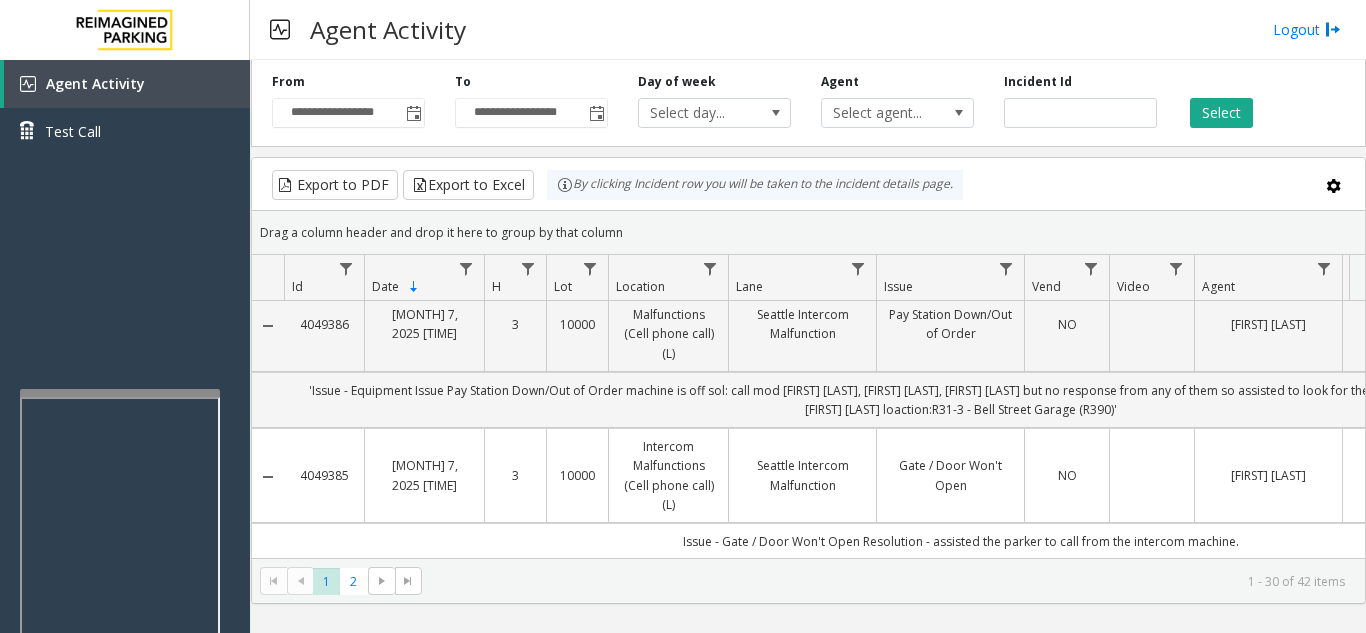 click at bounding box center (120, 393) 